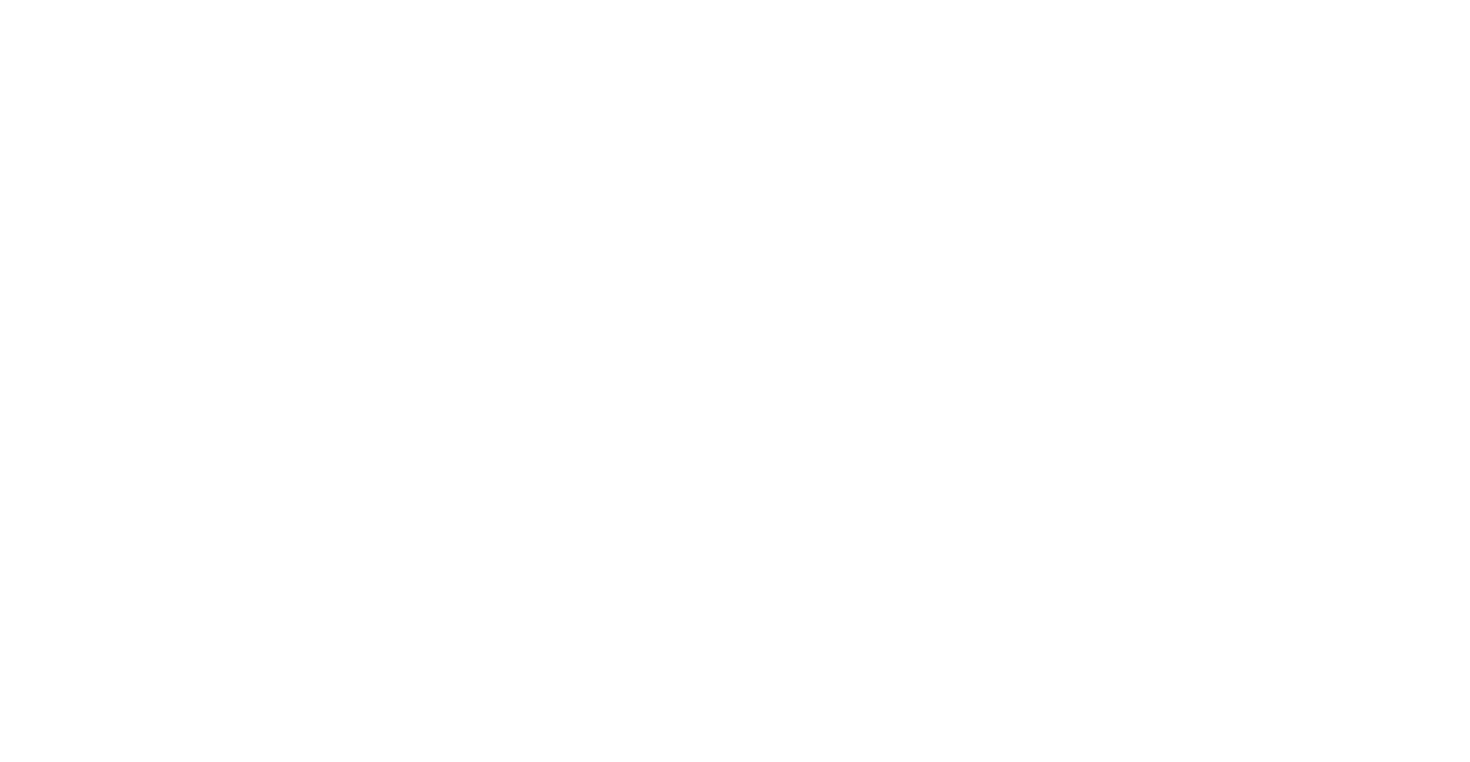 scroll, scrollTop: 0, scrollLeft: 0, axis: both 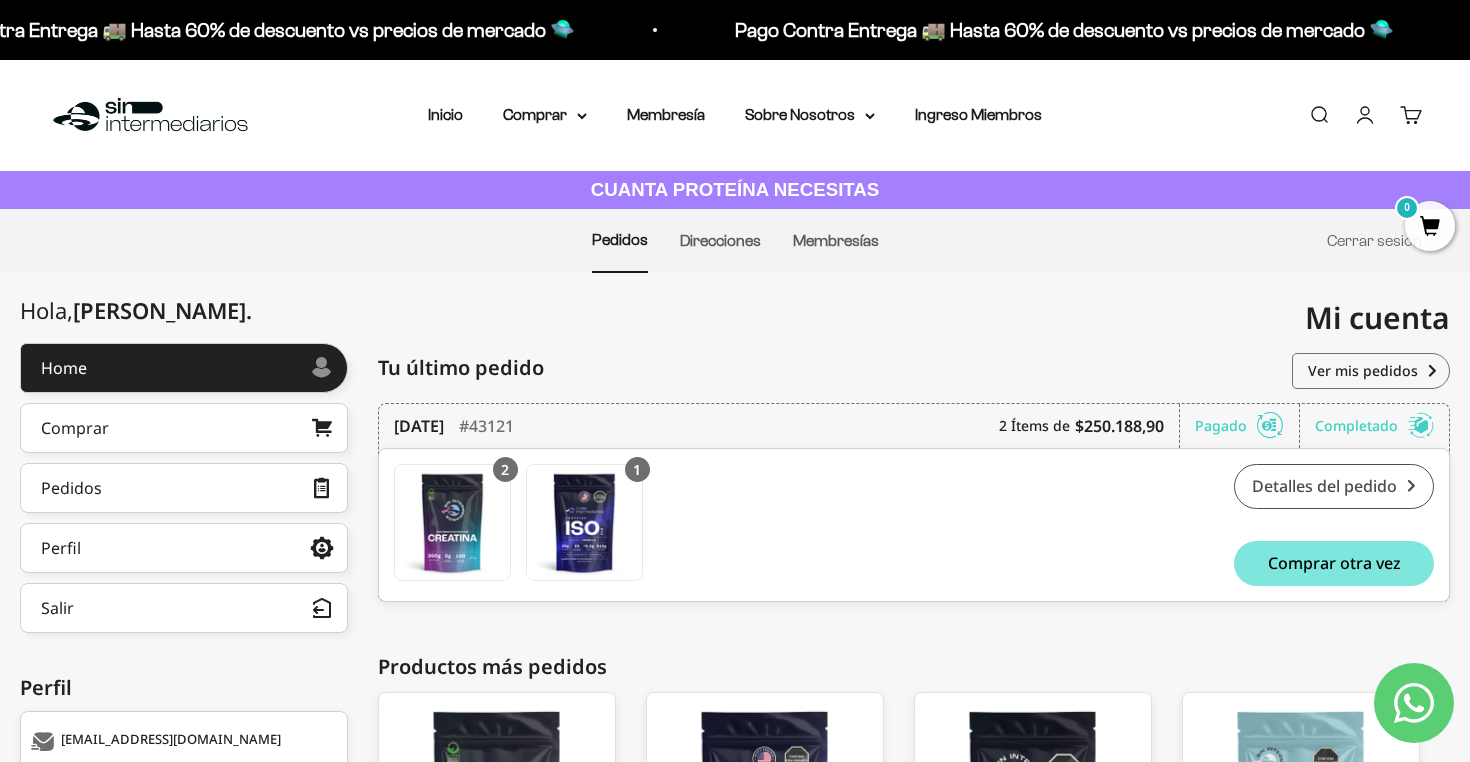 click on "Detalles del pedido" at bounding box center (1334, 486) 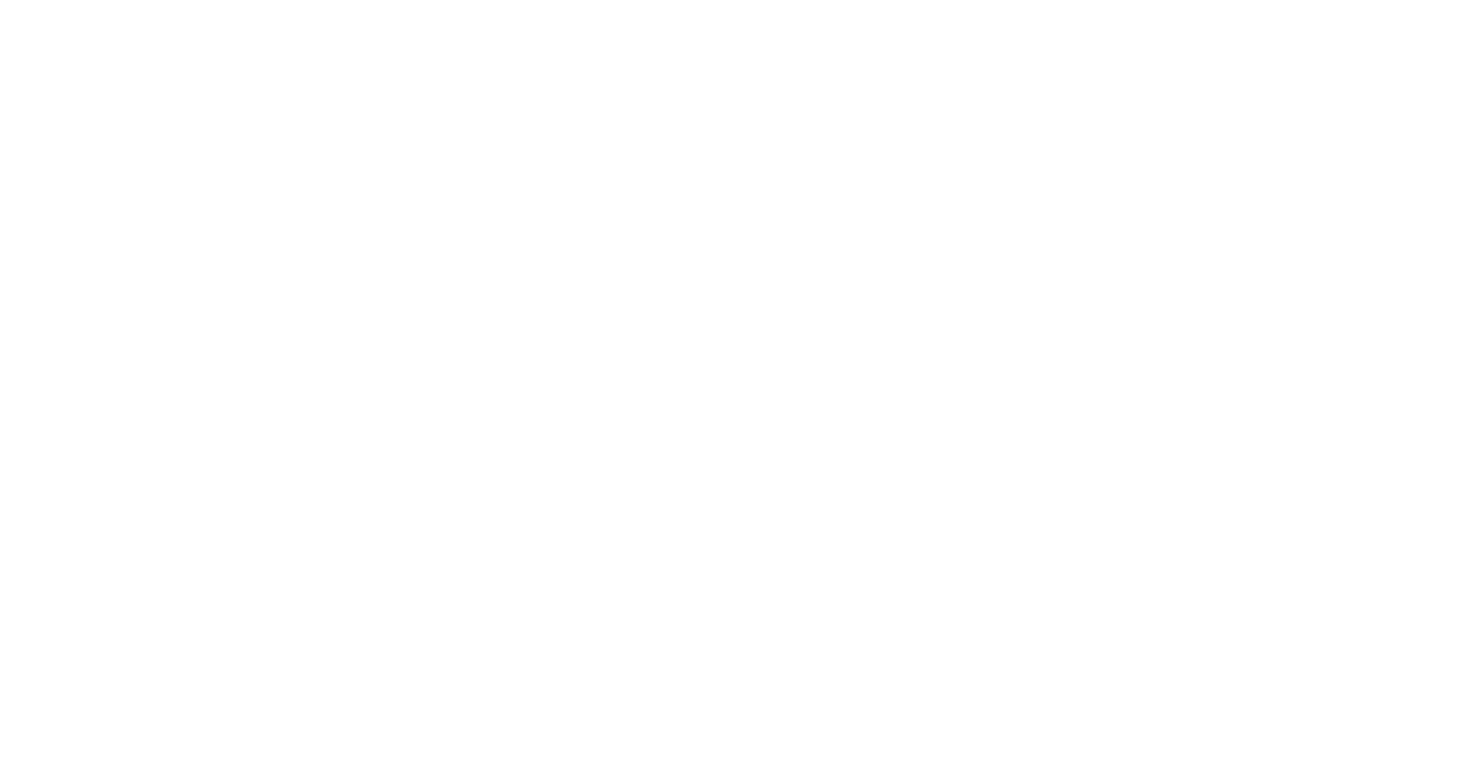 scroll, scrollTop: 0, scrollLeft: 0, axis: both 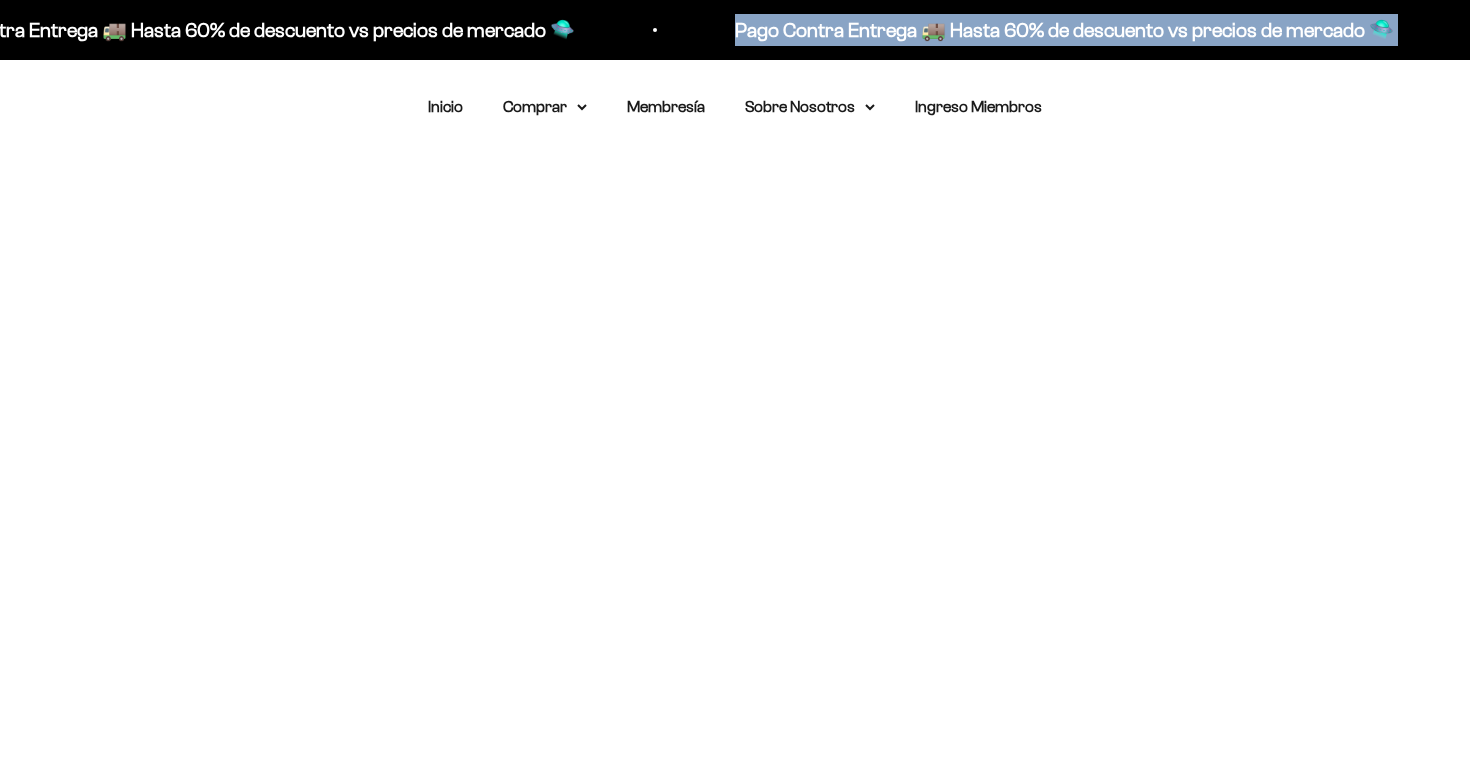 drag, startPoint x: 737, startPoint y: 28, endPoint x: 1184, endPoint y: 58, distance: 448.00558 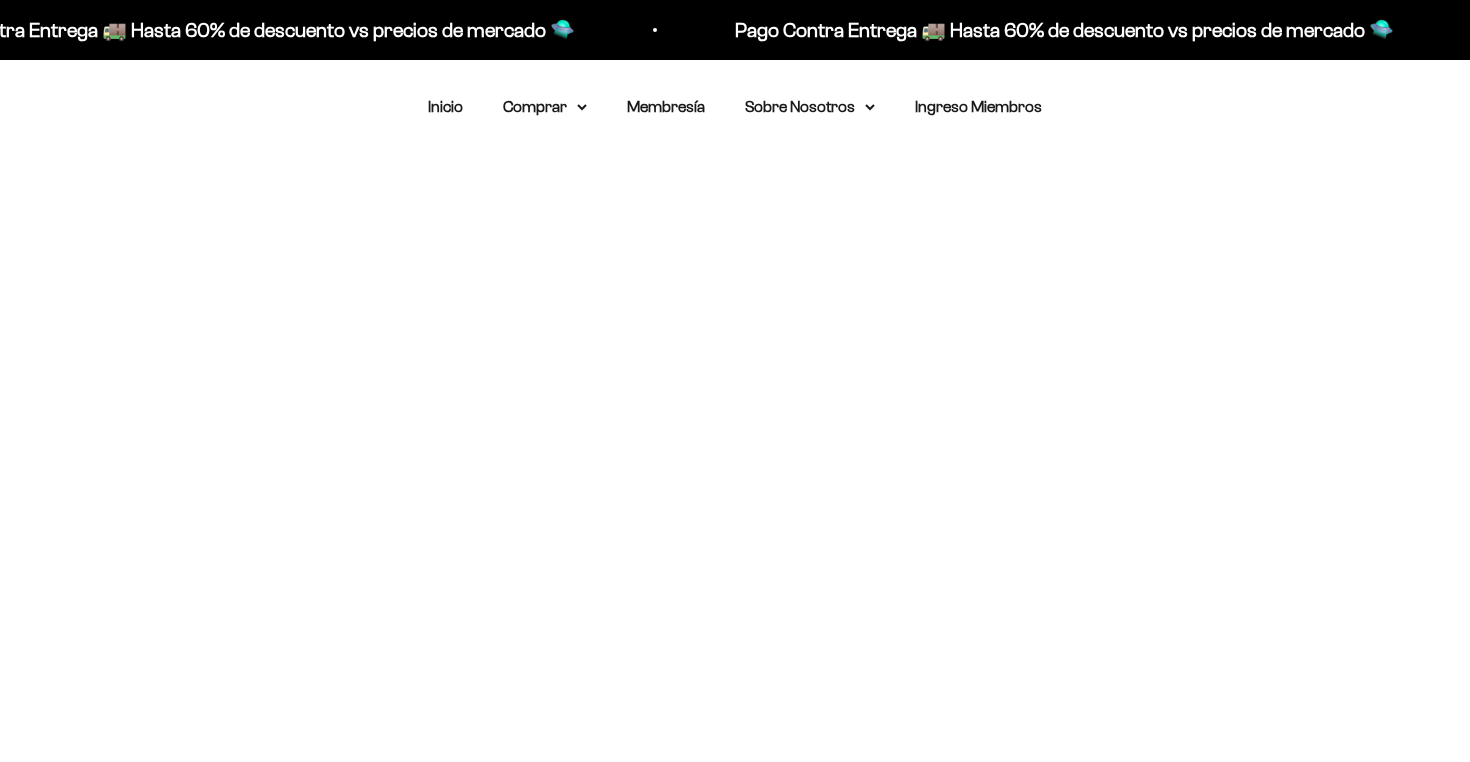 click on "Menú
Buscar
Inicio
Comprar
Proteínas
Ver Todos
Whey
Iso Vegan Pancakes Pre-Entreno" at bounding box center [735, 107] 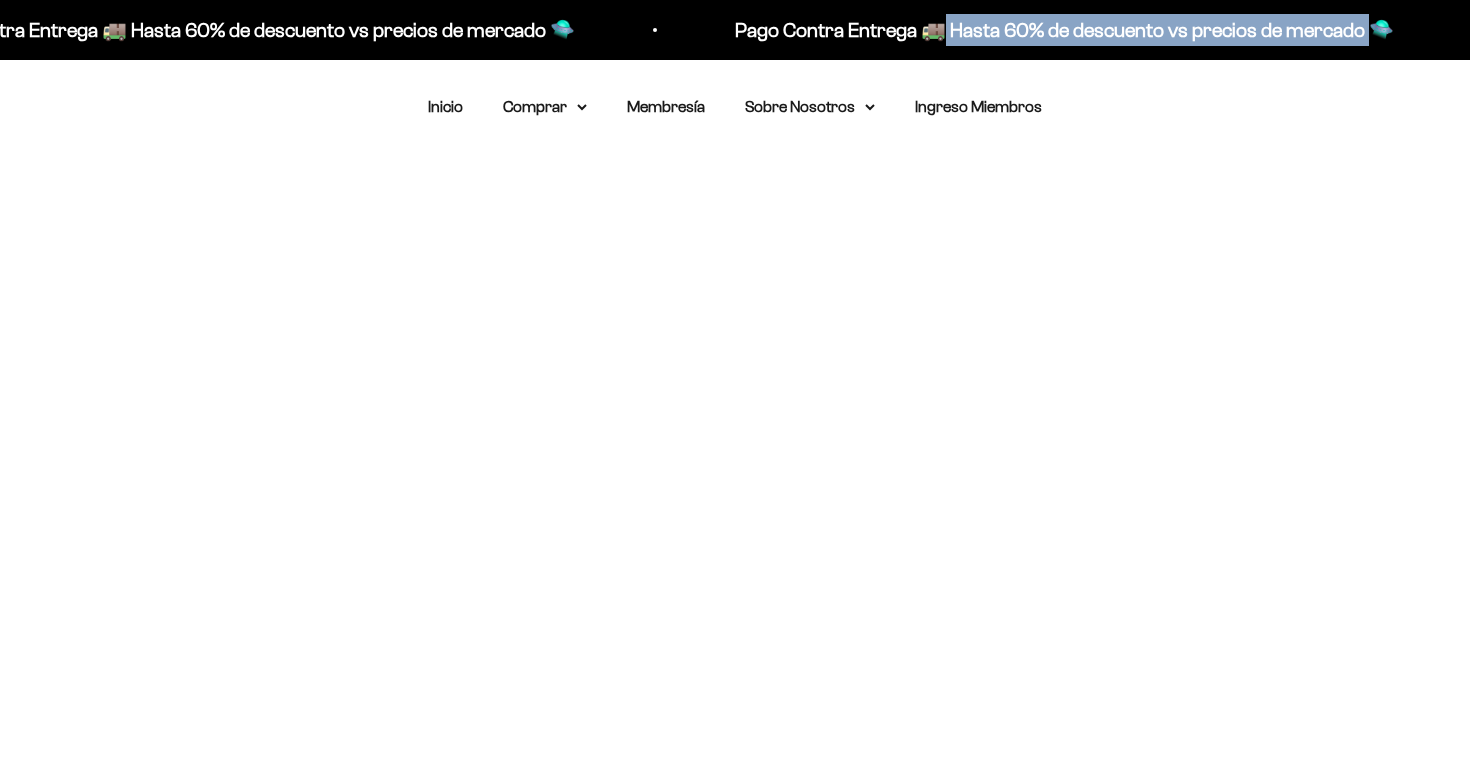 drag, startPoint x: 937, startPoint y: 31, endPoint x: 1357, endPoint y: 41, distance: 420.11902 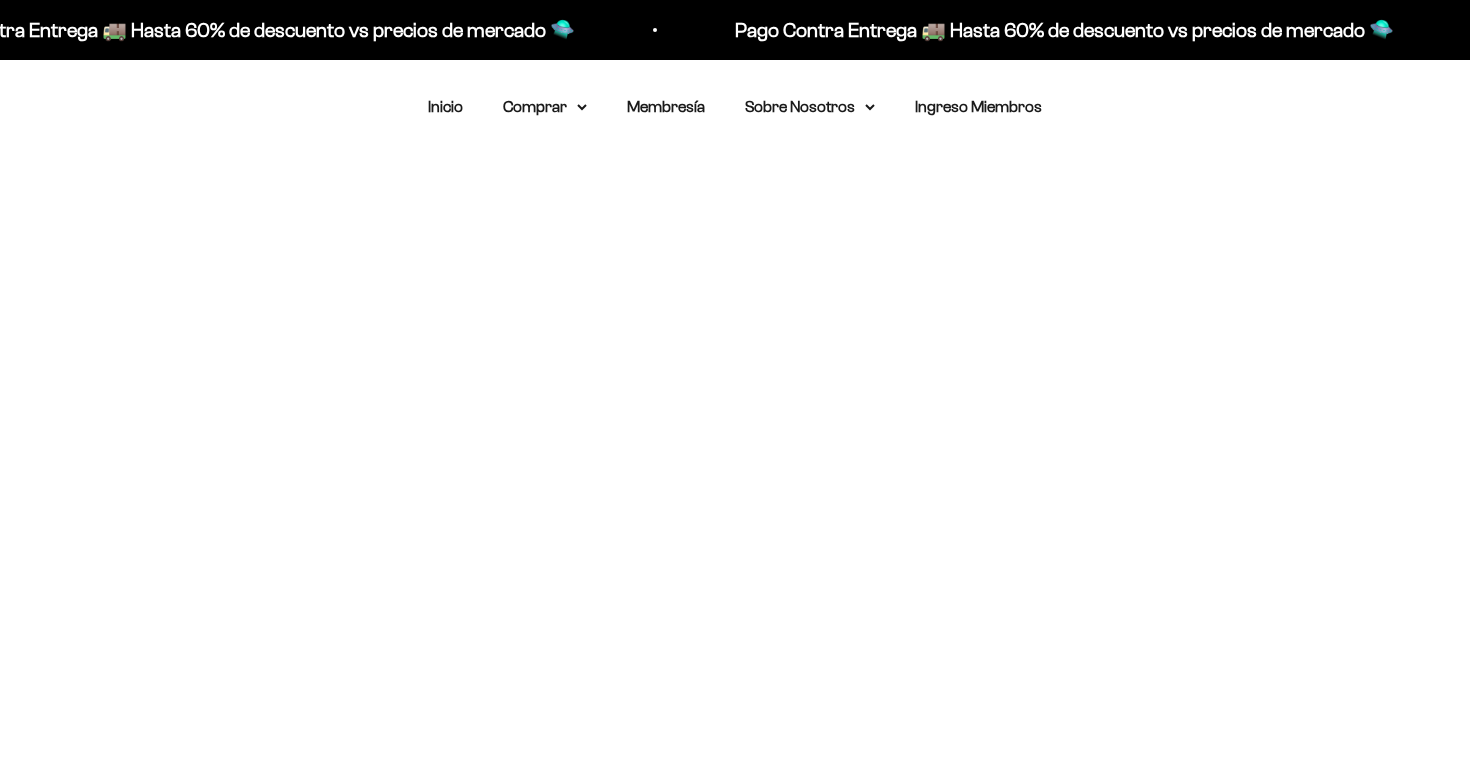 click on "Mi cuenta josetoeche2000@hotmail.com Hola,  Jose Tomas .              Home          Comprar          Pedidos         Perfil Información personal Direcciones guardadas Cambiar mi contraseña Información personal Direcciones guardadas Cambiar mi contraseña             Salir     Detalles del pedido  Pedido #43121    Confirmado el  9 julio 2025, 15:05                     Comprar otra vez FECHA DEL PEDIDO 9 de julio de 2025 Estado del pago: Pagada  Estado del envío: Concluida PEDIDO NÚMERO #43121 Producto SKU Precio Cantidad Total   Creatina Monohidrato     Descuento Miembro (-$12.666,66)             PT01004 $62.700,00 $56.366,67 2 $125.400,00 $112.733,34   Descuento Miembro (-$12.666,66)    Proteína Aislada ISO   Vanilla / 2 libras (910g)   Descuento Miembro (-$15.444,44)             PT01001 $152.900,00 $137.455,56 1 $152.900,00 $137.455,56   Descuento Miembro (-$15.444,44)   Dirección de facturación Alejandra Salcedo 66808733 Av 10 a norte 12 n 76 Edificio alltillos de juanambu Apto 604 760045 Cali VAC" at bounding box center [735, 77] 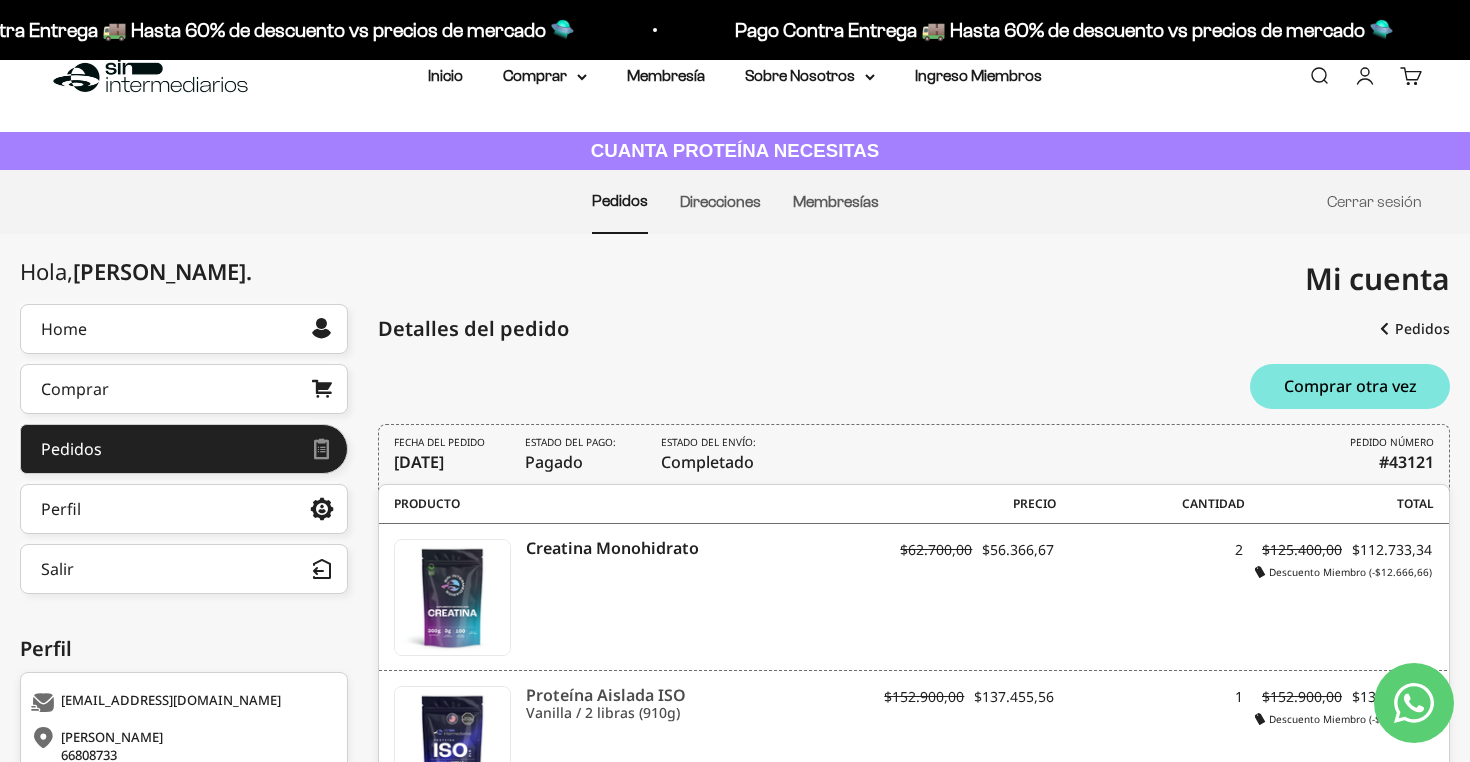 scroll, scrollTop: 35, scrollLeft: 0, axis: vertical 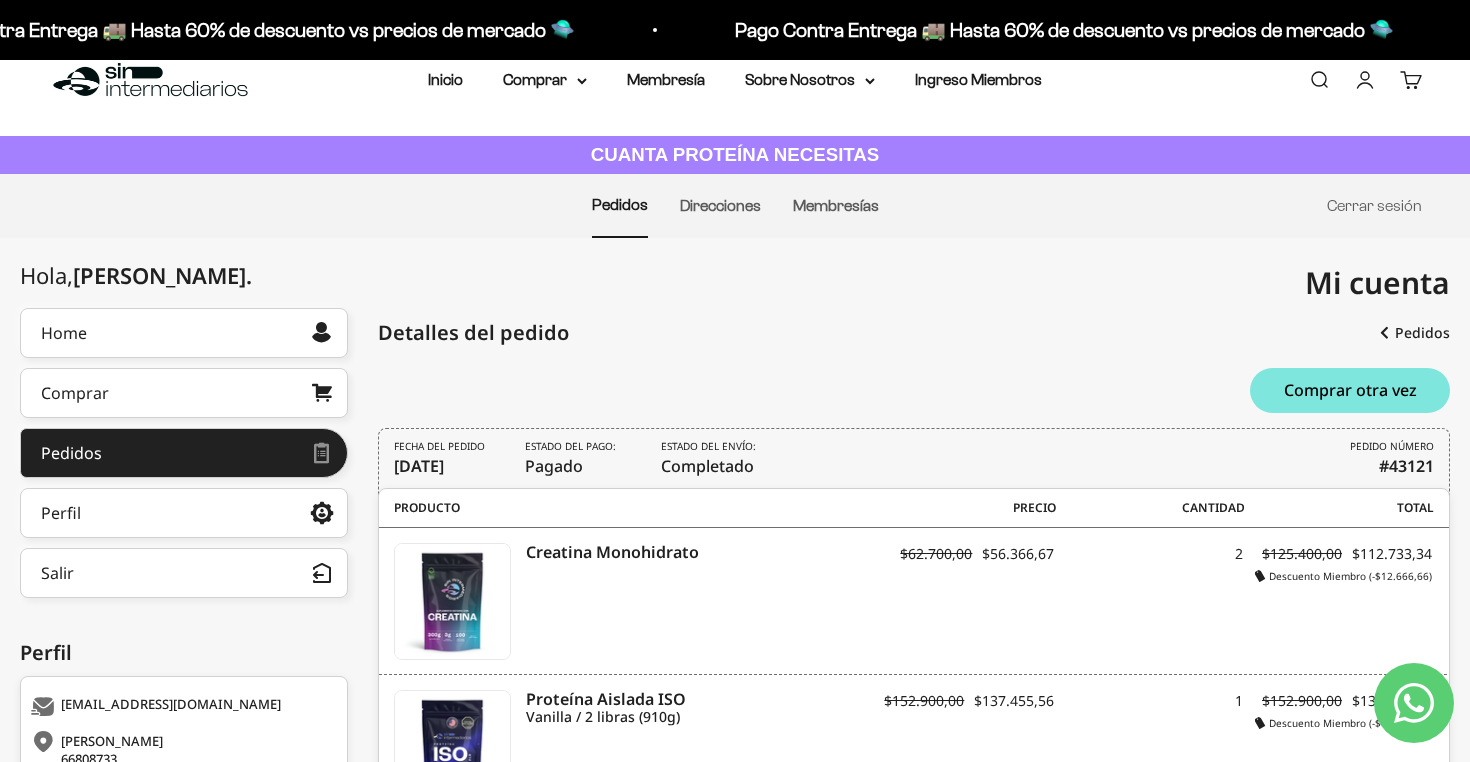 click on "Direcciones" at bounding box center (720, 206) 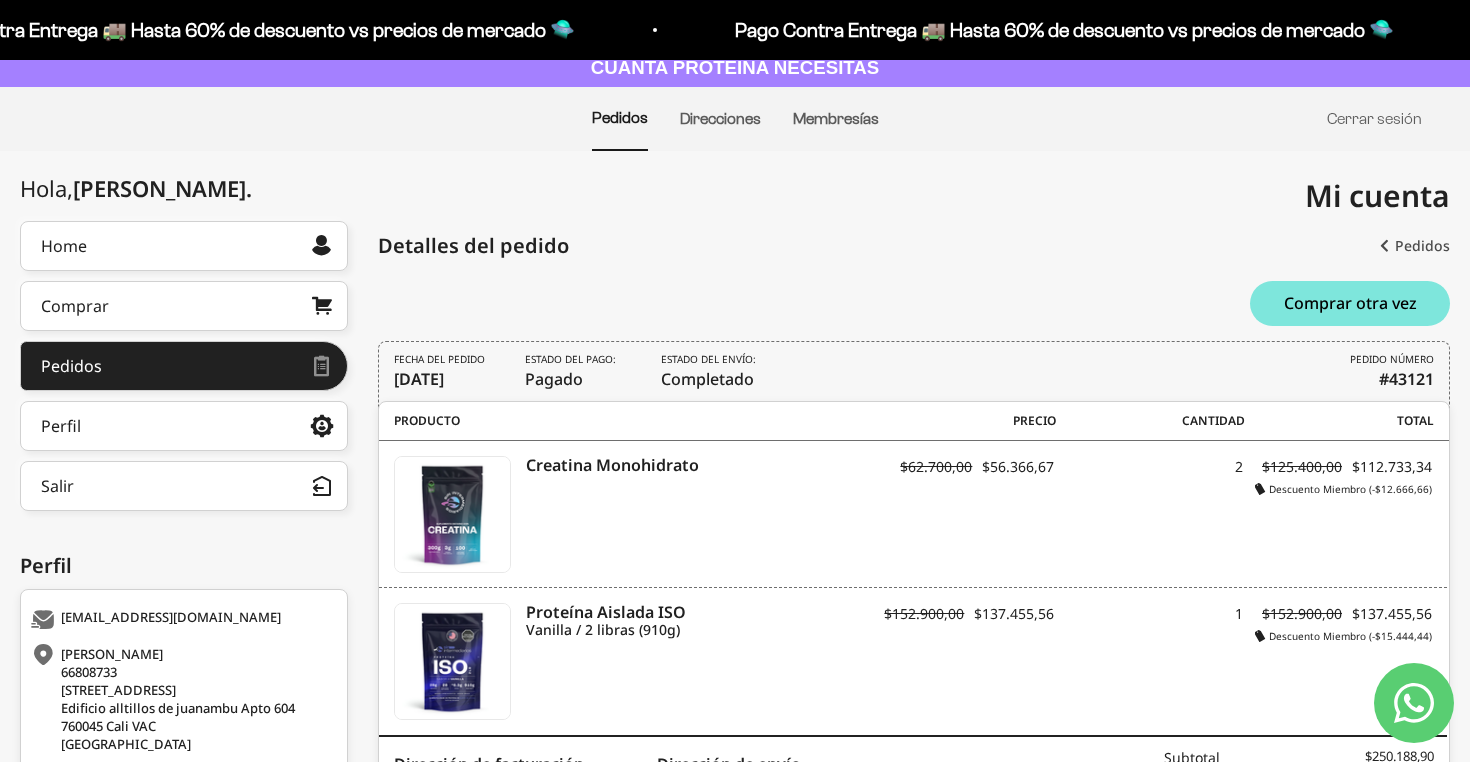 click on "Pedidos" at bounding box center [1415, 246] 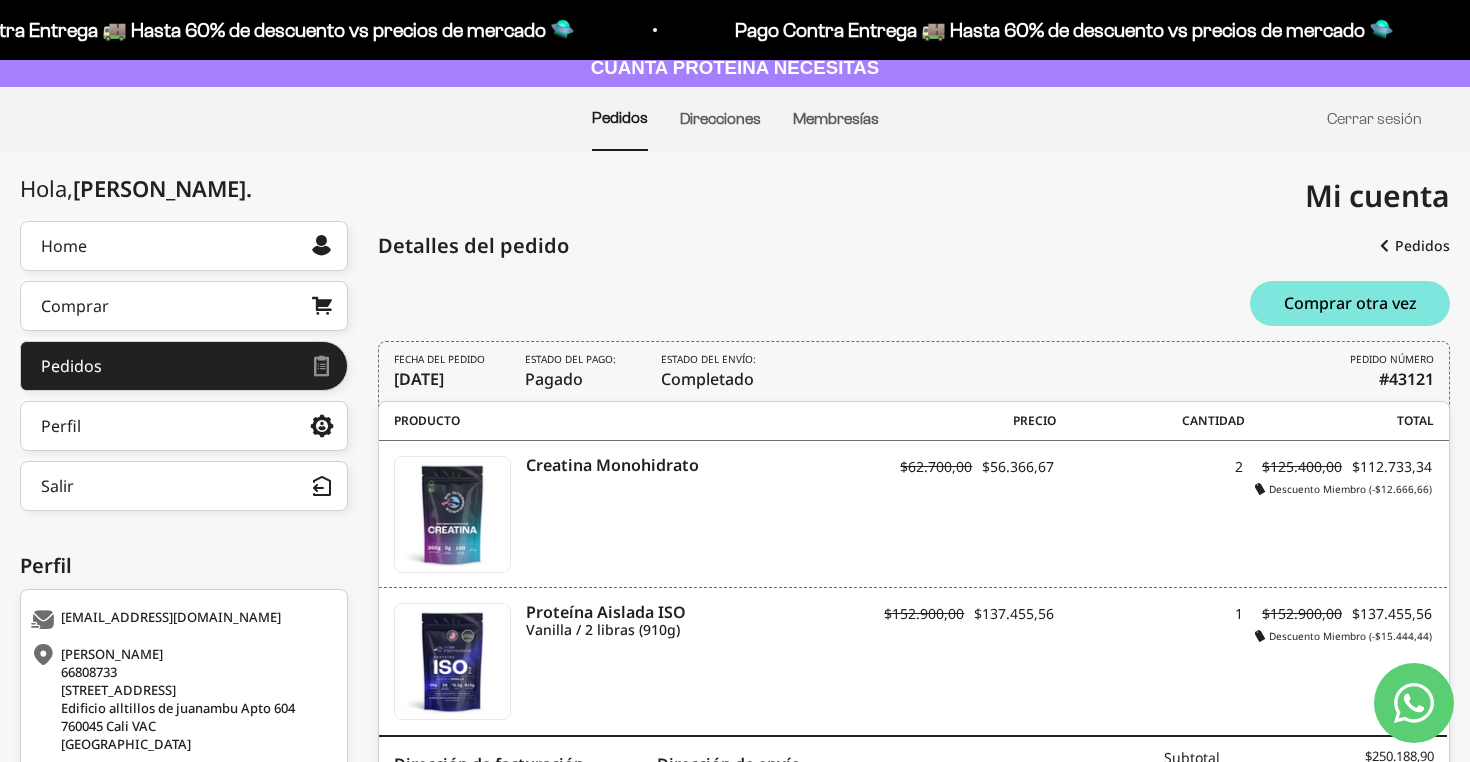 scroll, scrollTop: 0, scrollLeft: 0, axis: both 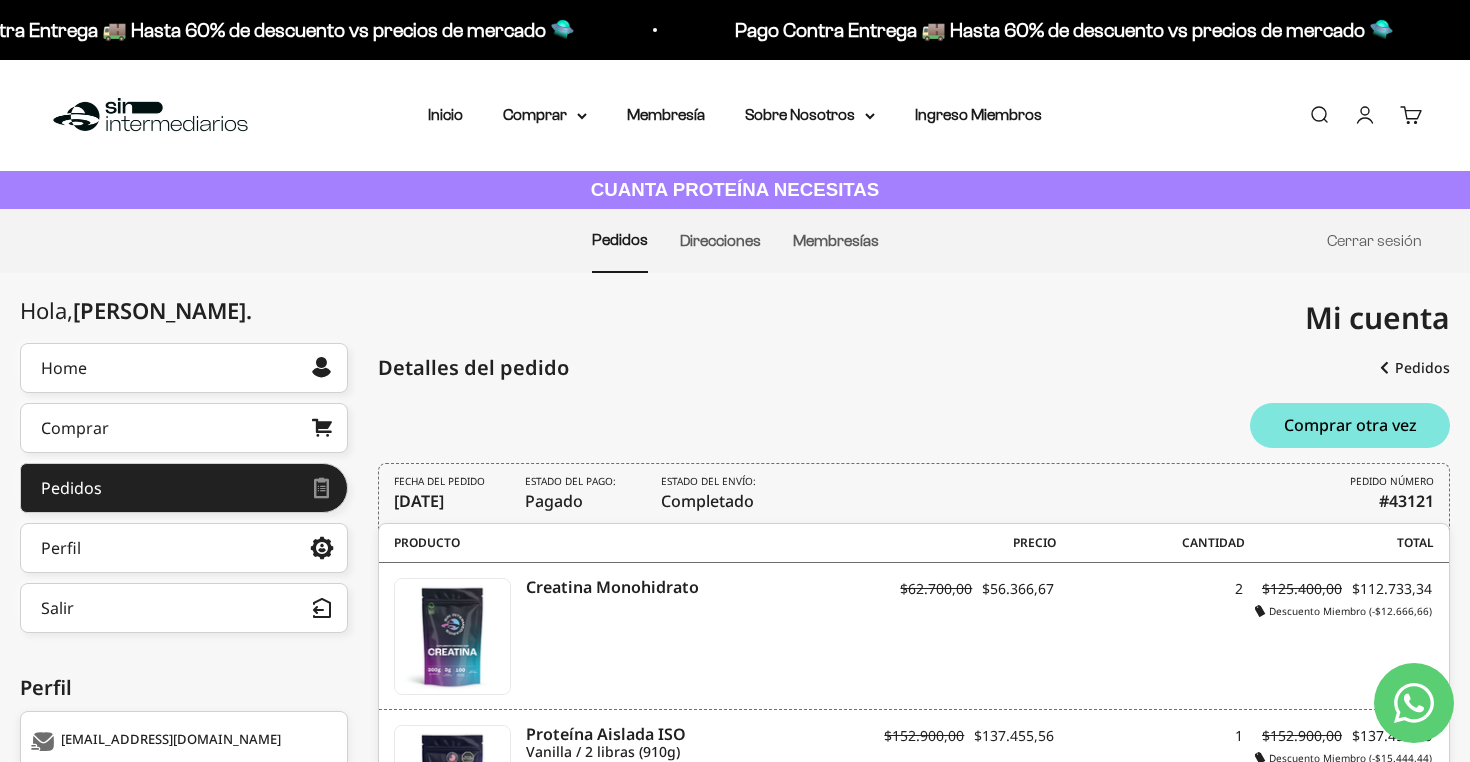 click at bounding box center (150, 115) 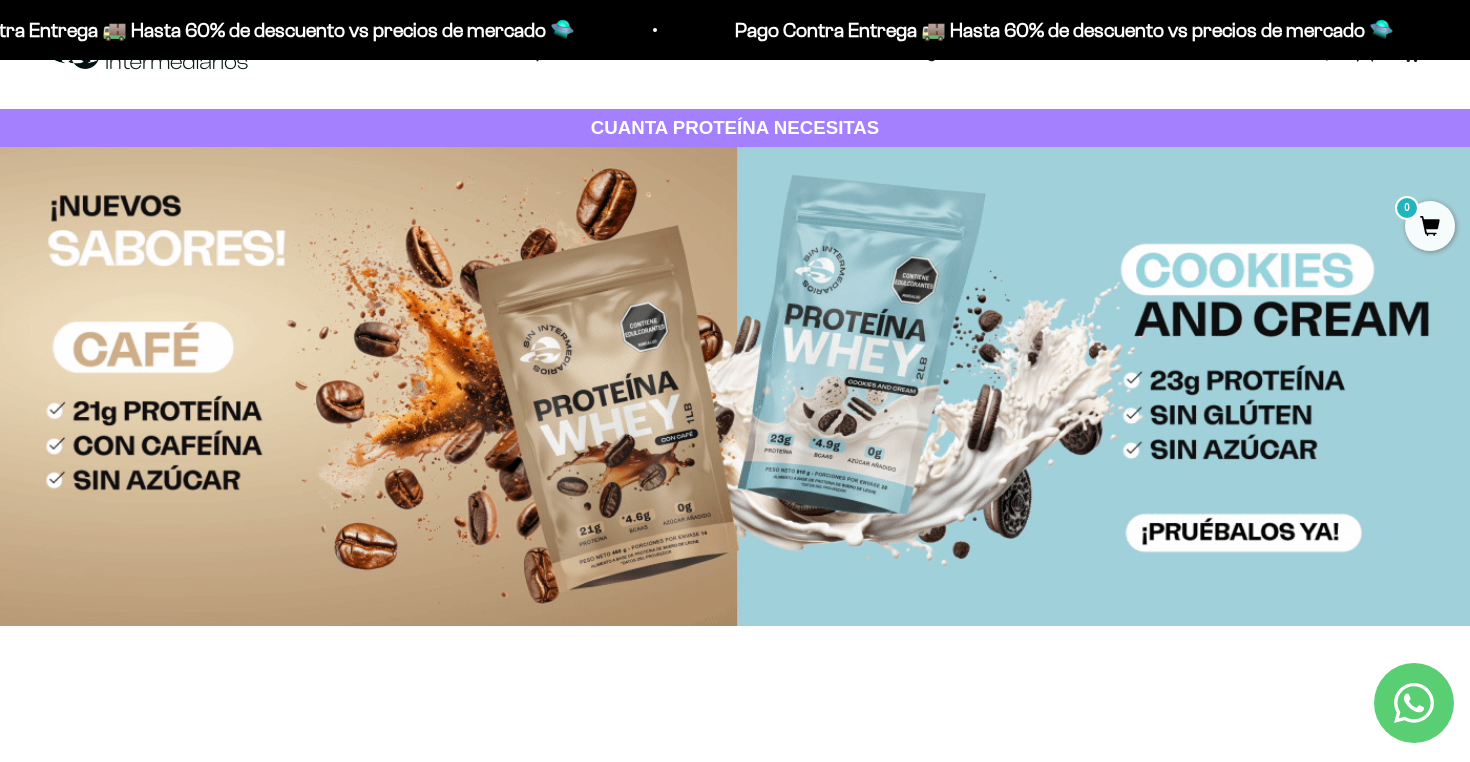 scroll, scrollTop: 0, scrollLeft: 0, axis: both 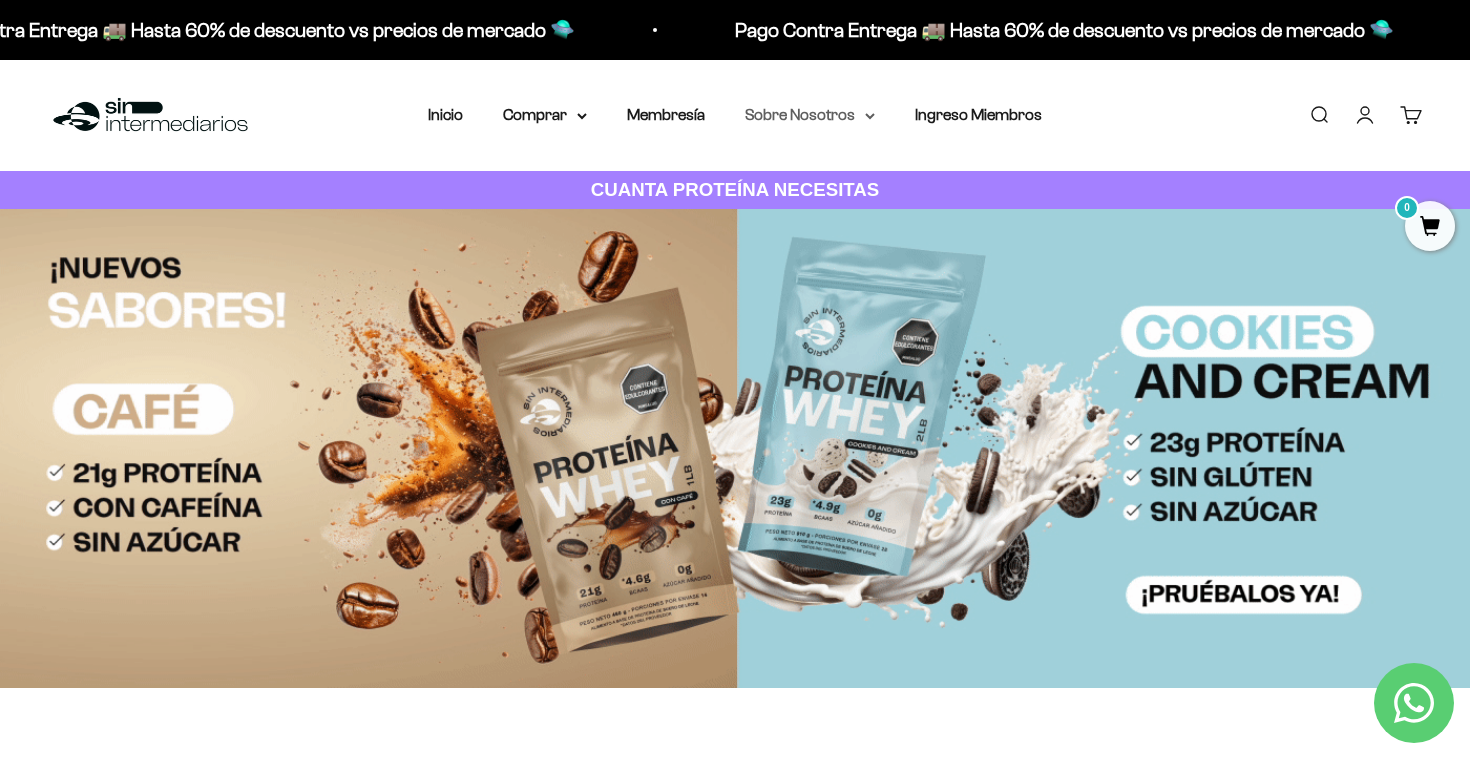 click on "Sobre Nosotros" at bounding box center (810, 115) 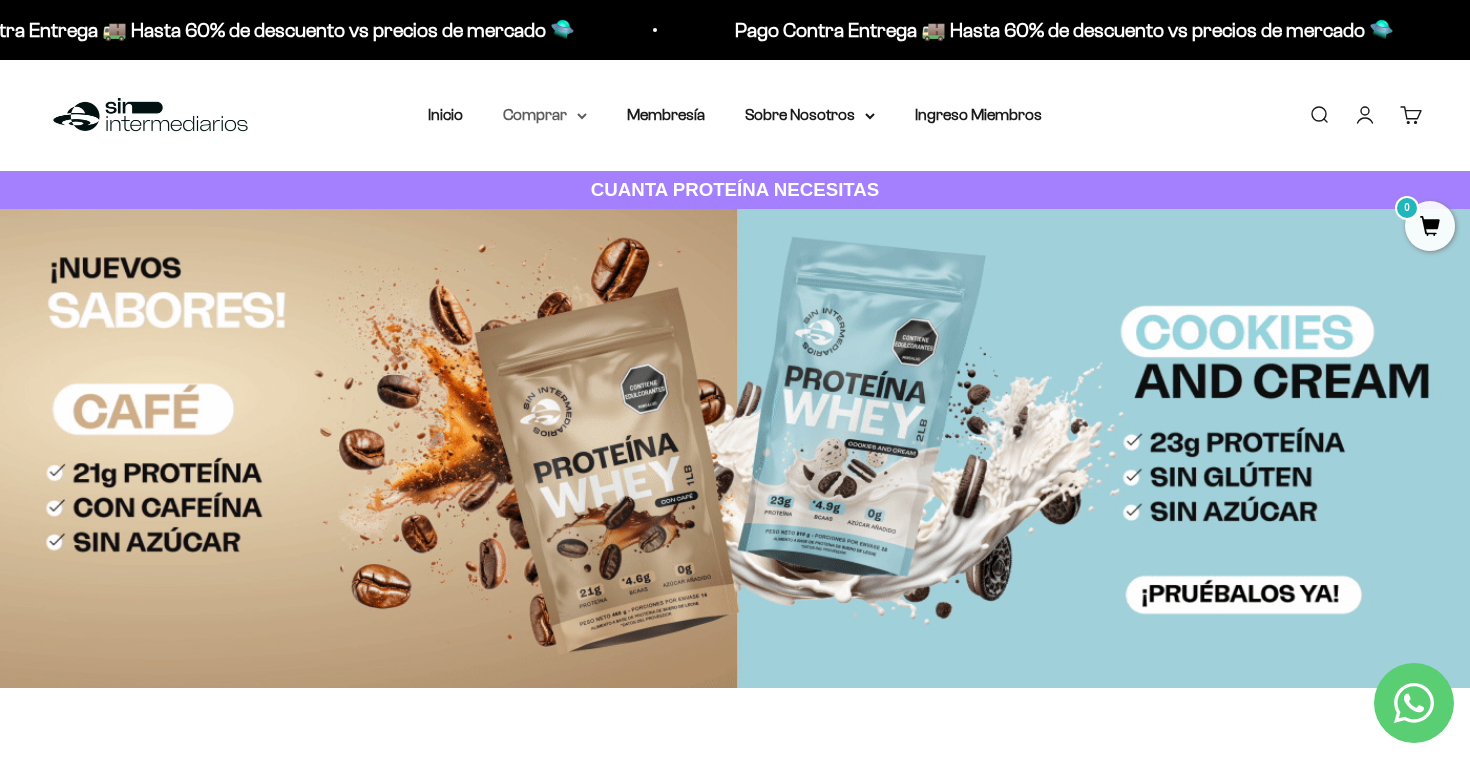 click on "Comprar" at bounding box center (545, 115) 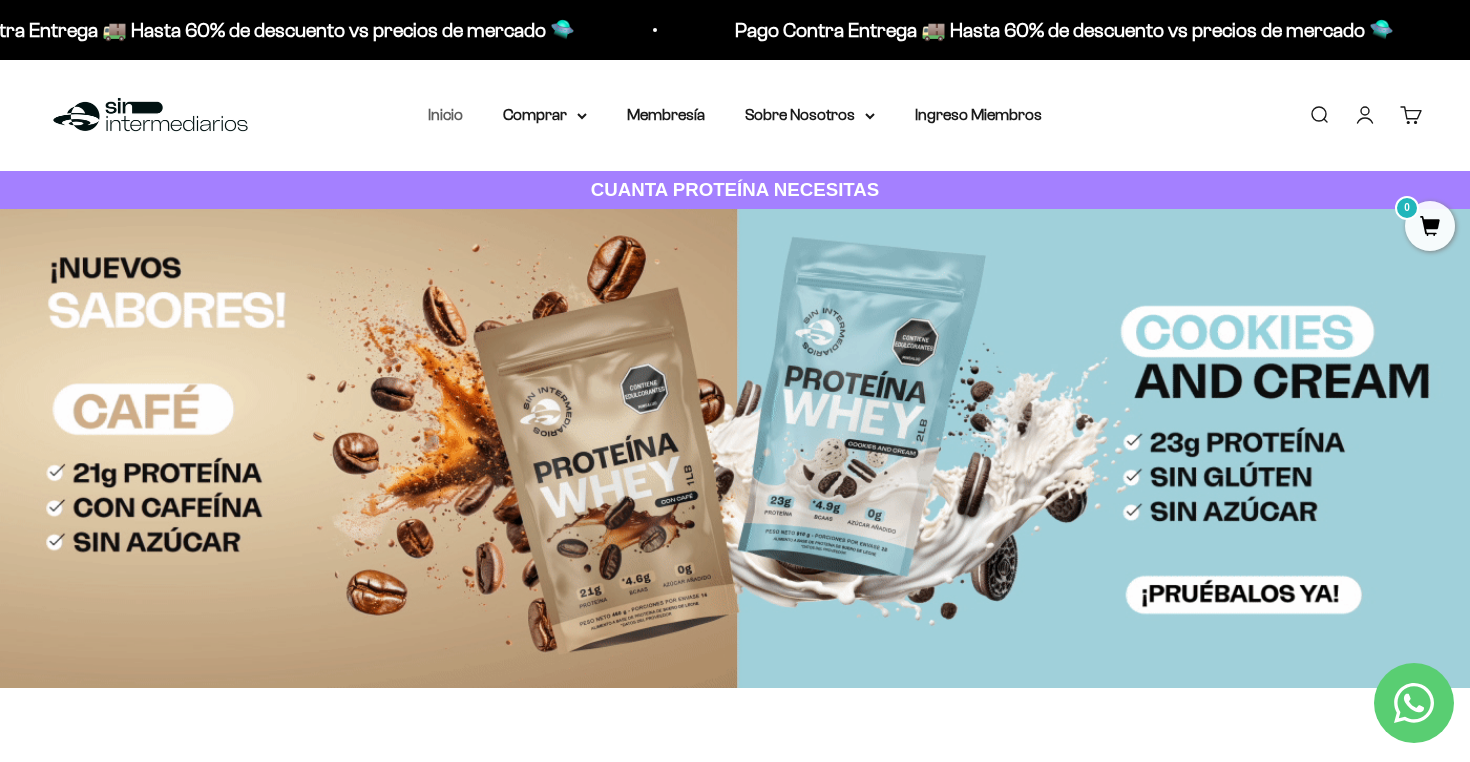 click on "Inicio" at bounding box center (445, 114) 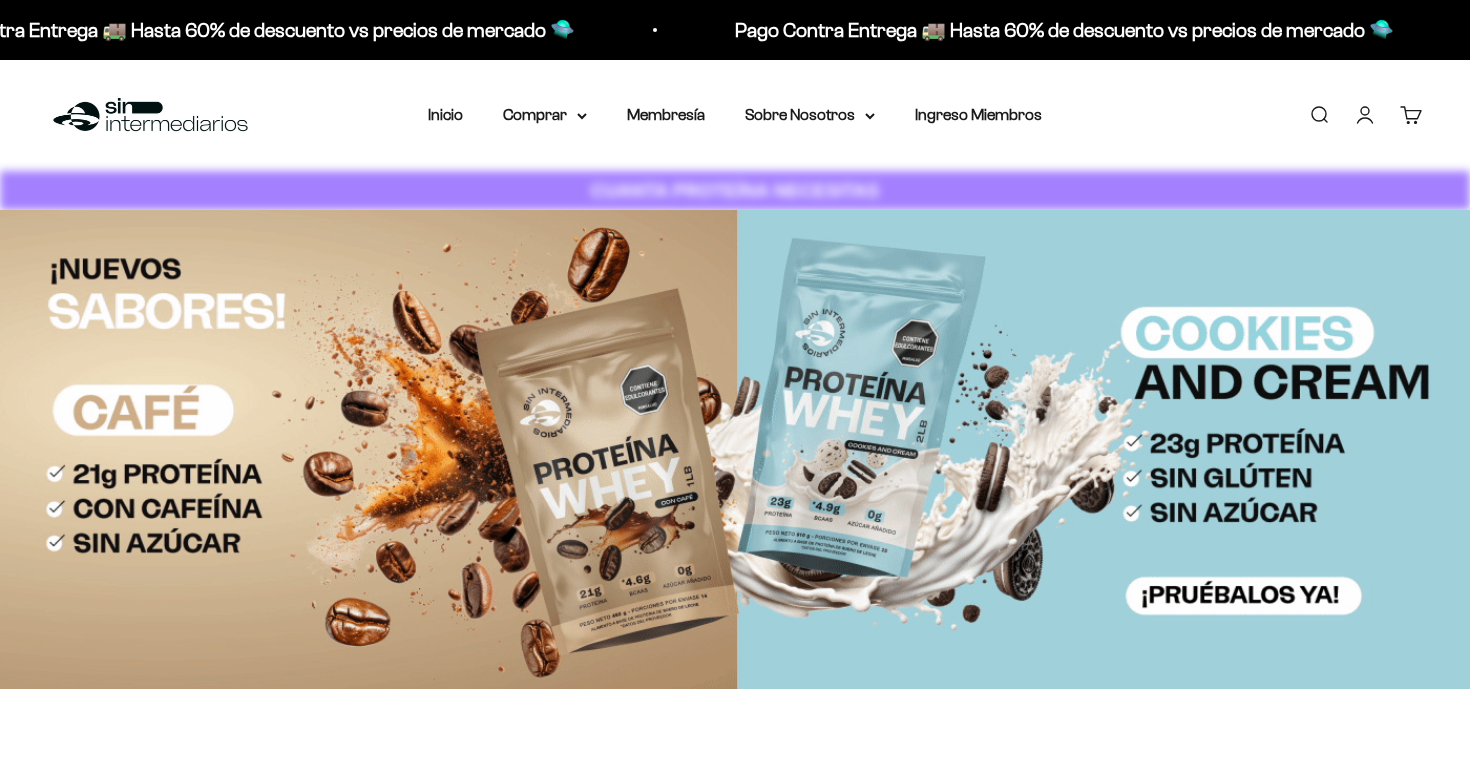 scroll, scrollTop: 0, scrollLeft: 0, axis: both 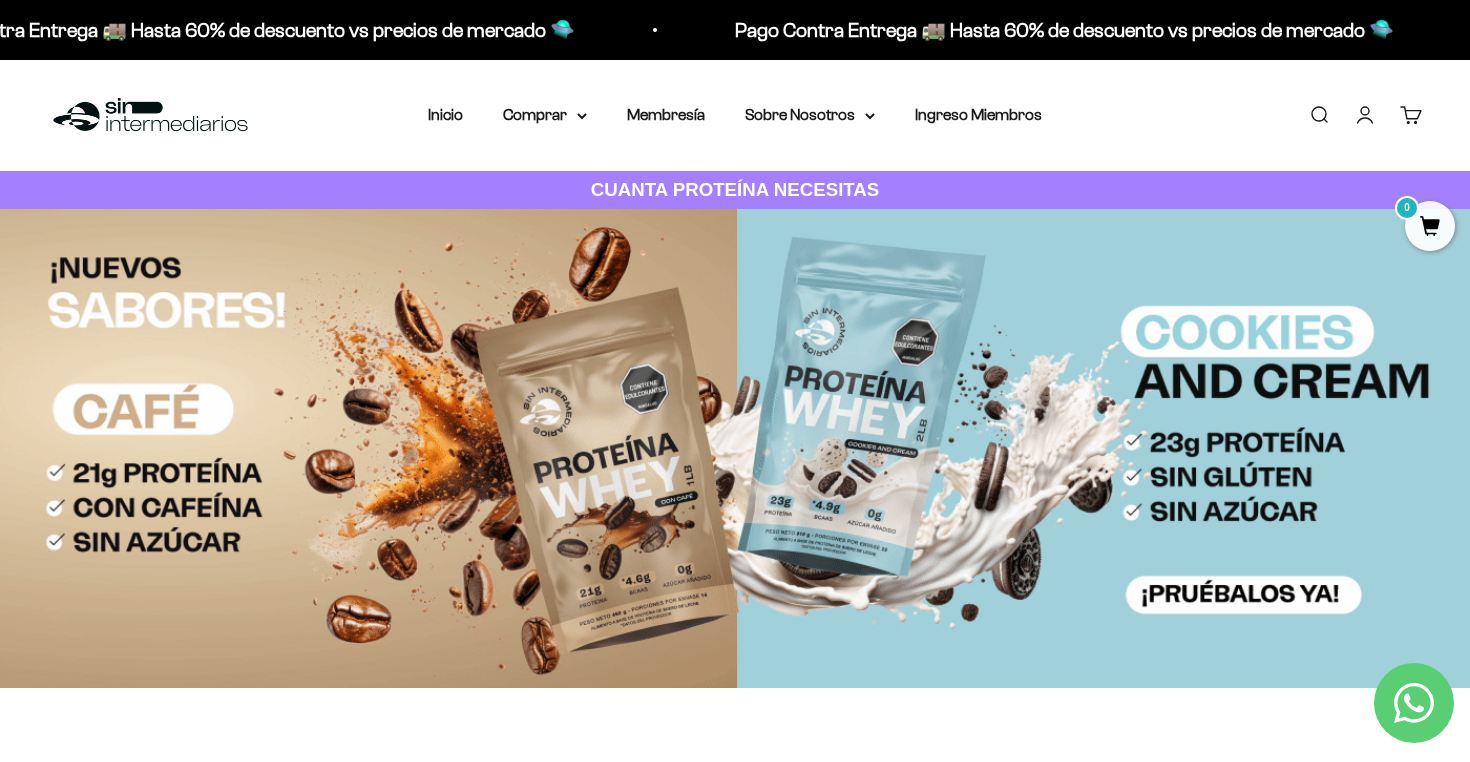 click on "Iniciar sesión" at bounding box center (1365, 115) 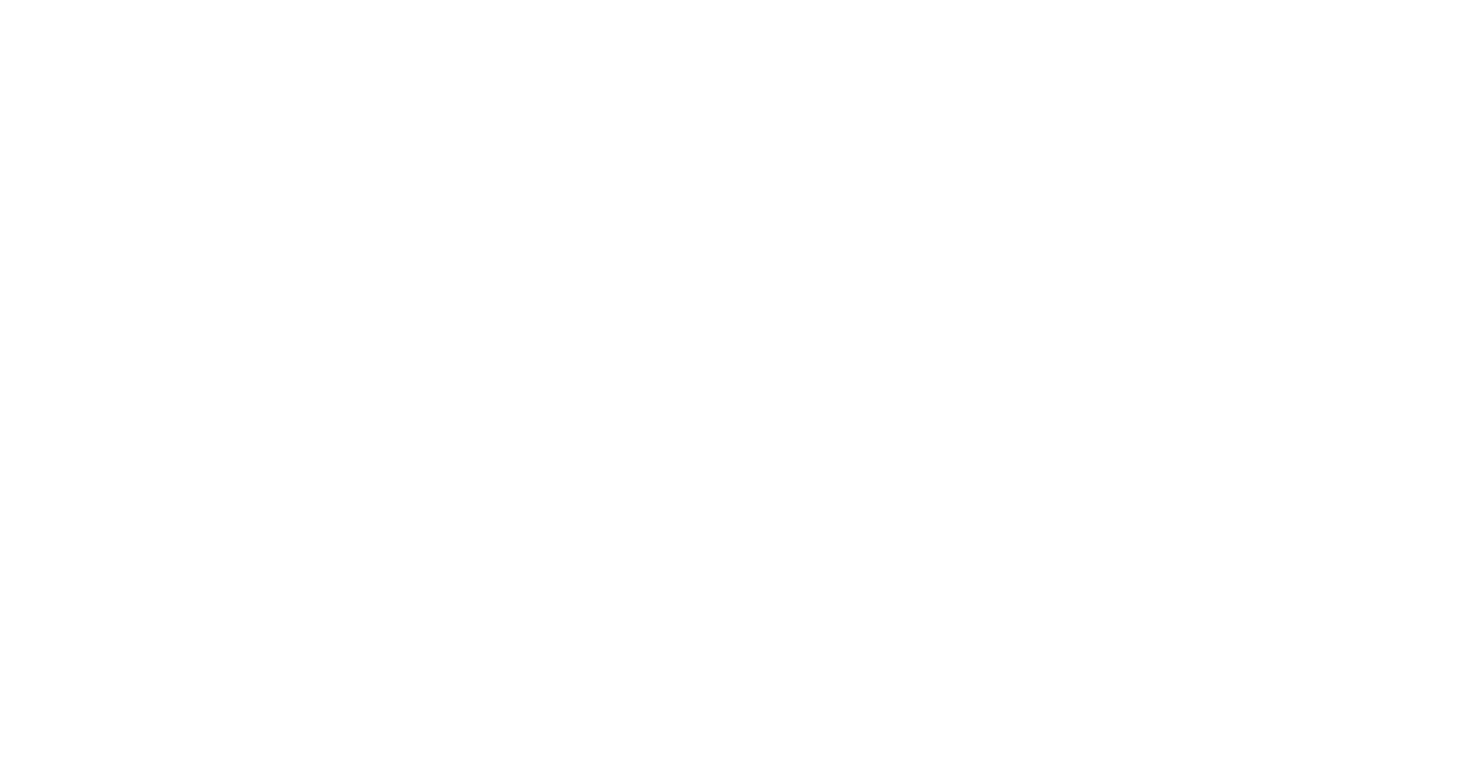 scroll, scrollTop: 0, scrollLeft: 0, axis: both 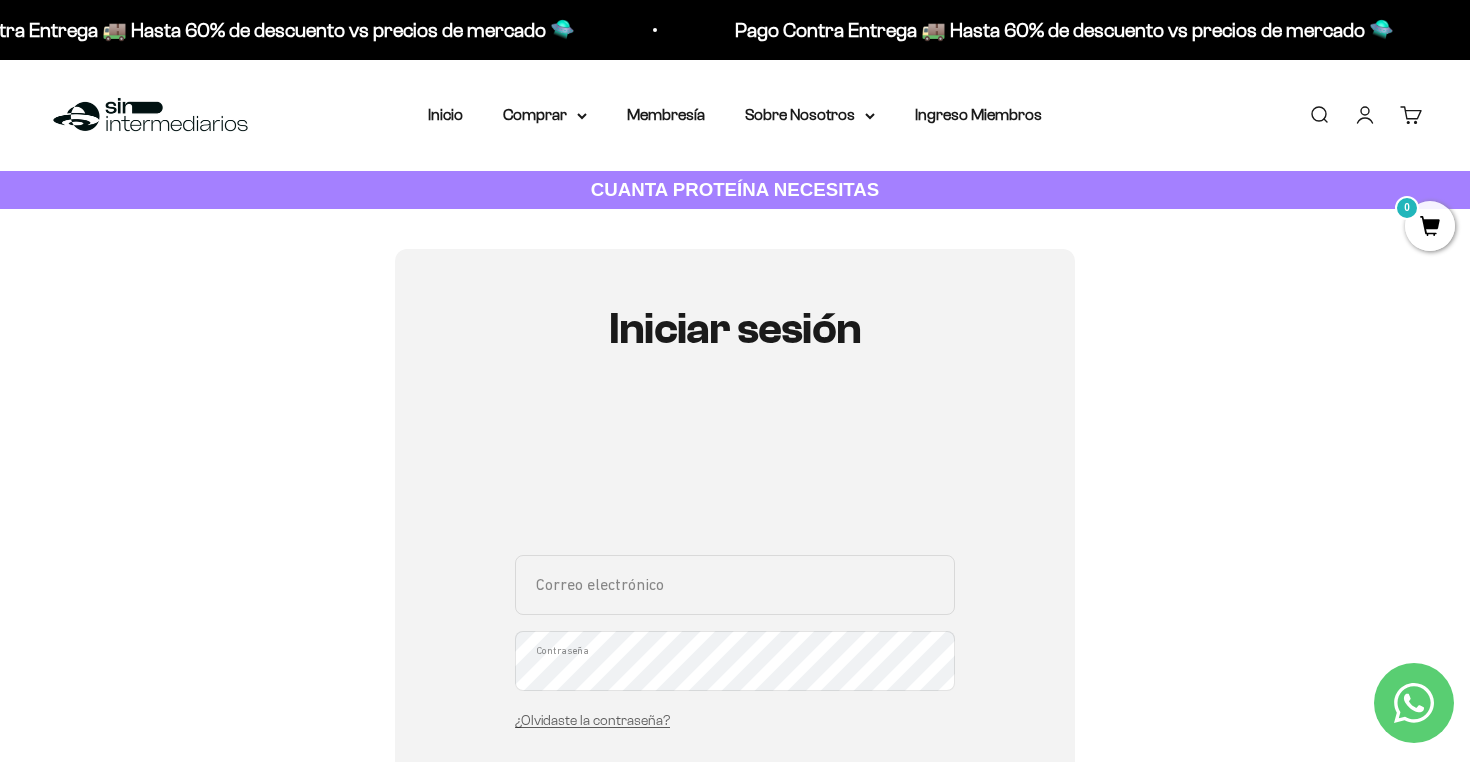 click on "Correo electrónico" at bounding box center [735, 585] 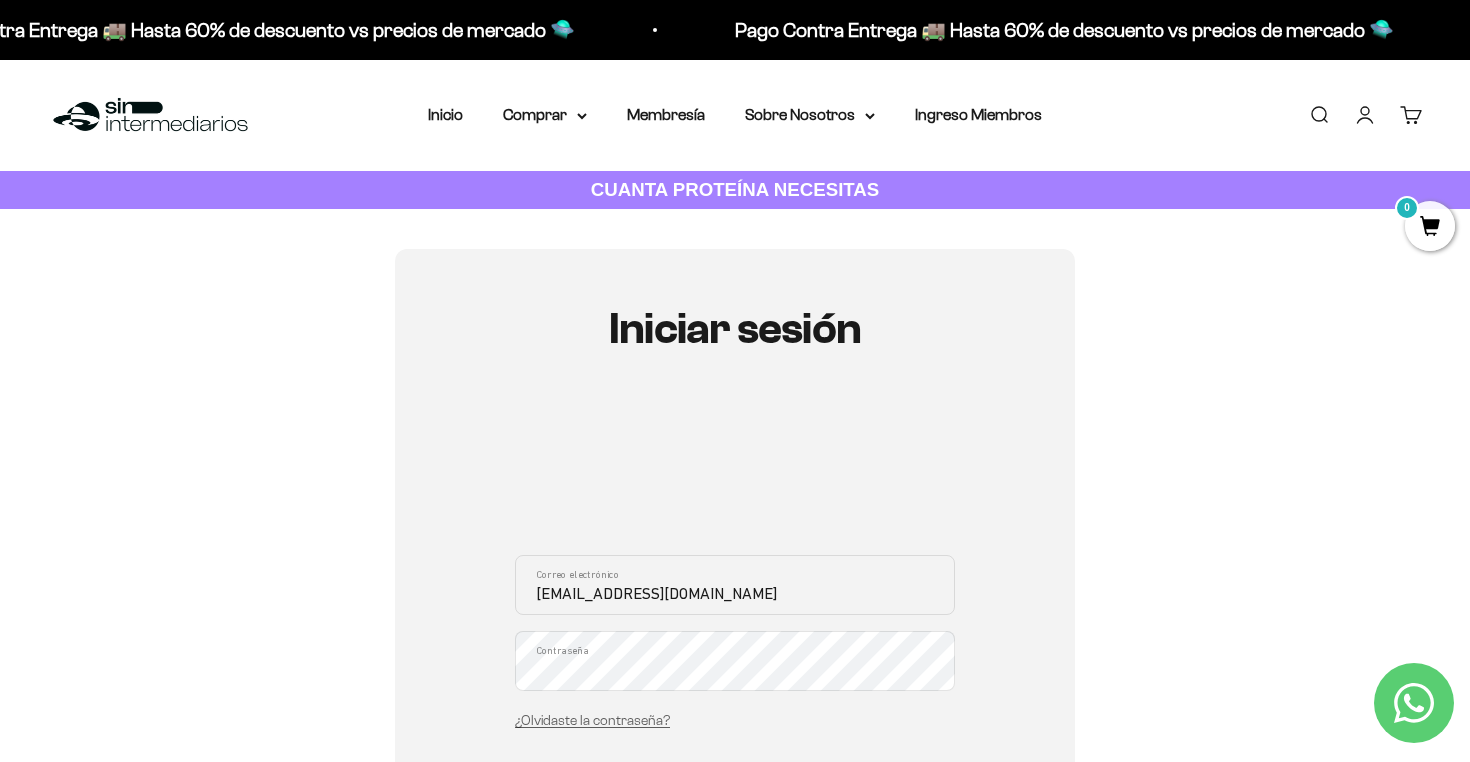 click on "Iniciar sesión" at bounding box center (735, 794) 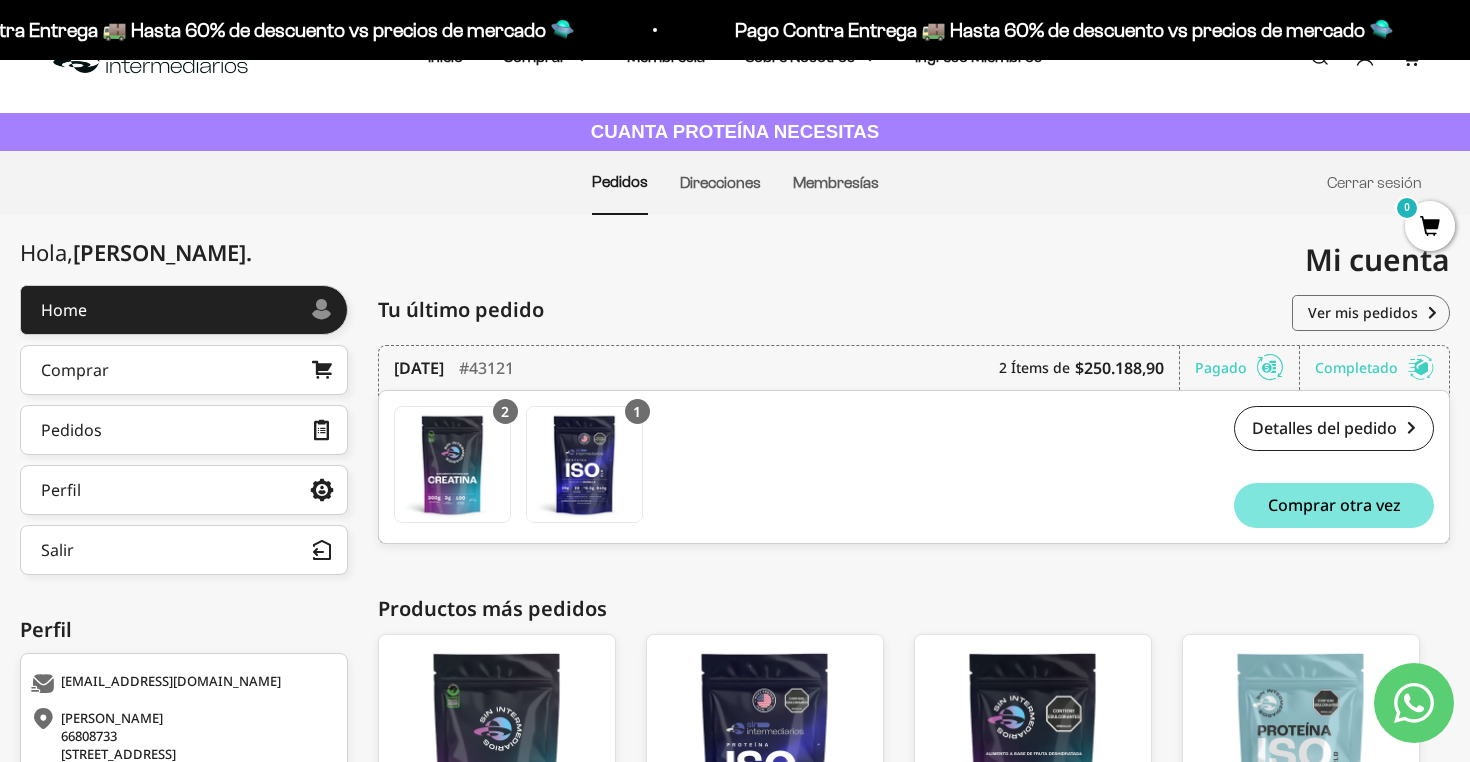 scroll, scrollTop: 71, scrollLeft: 0, axis: vertical 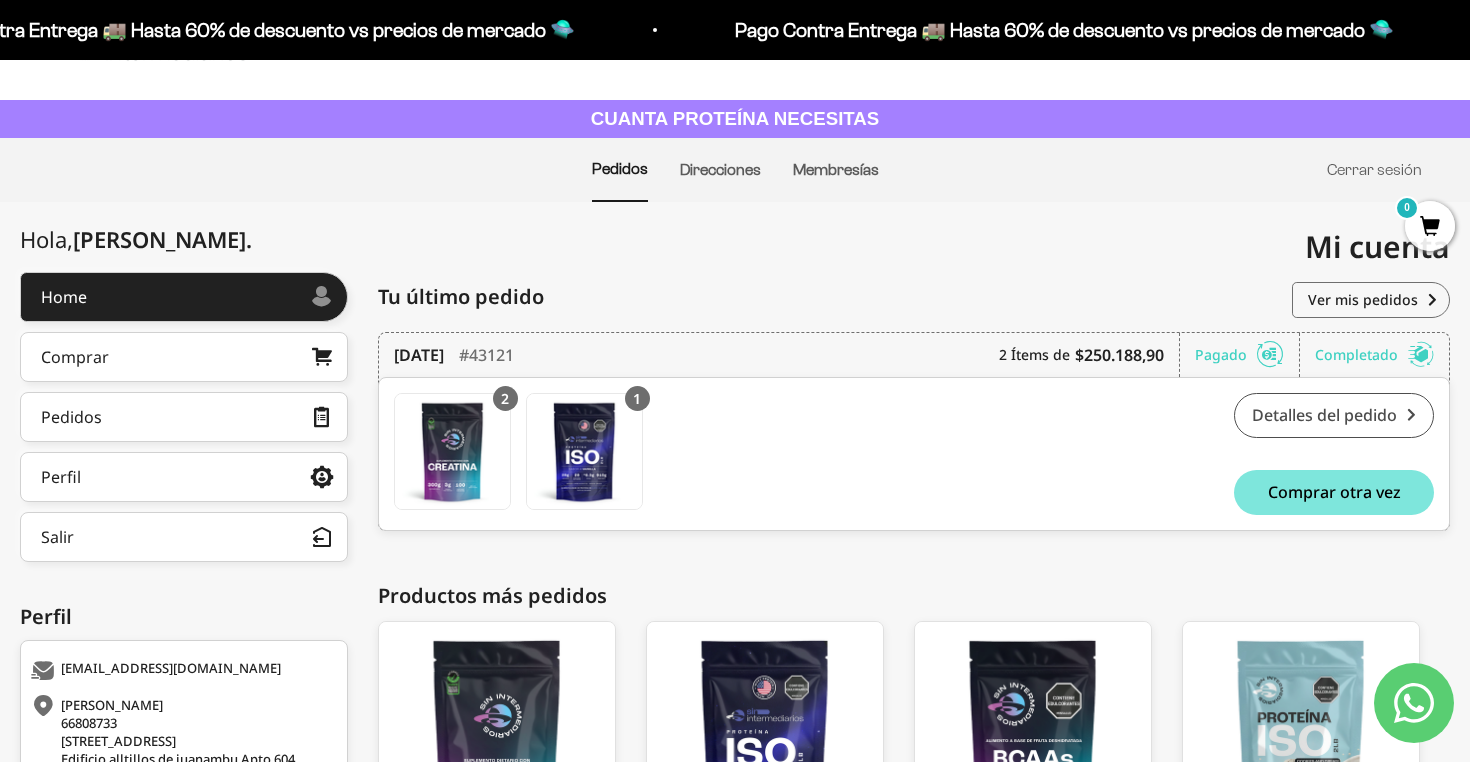 click on "Detalles del pedido" at bounding box center (1334, 415) 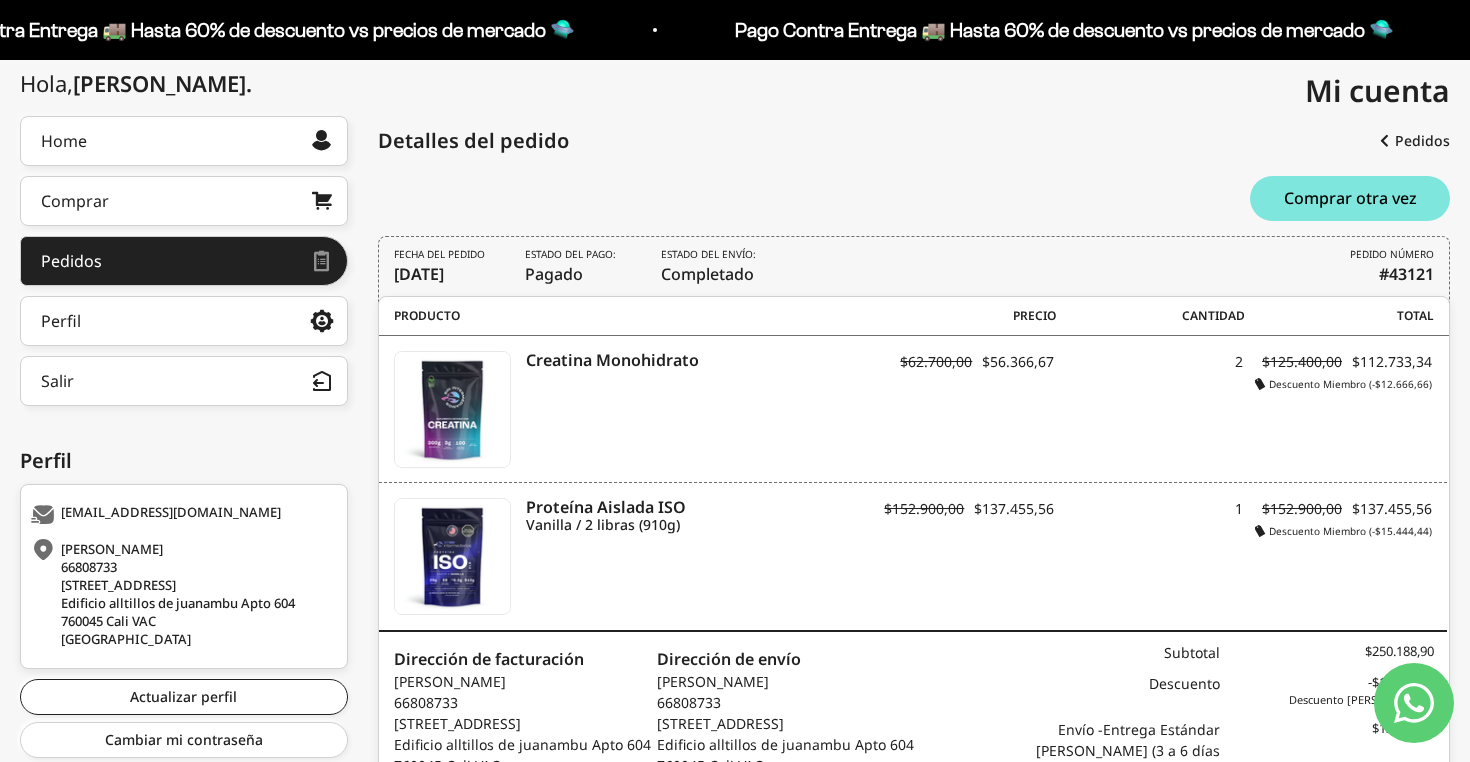 scroll, scrollTop: 222, scrollLeft: 0, axis: vertical 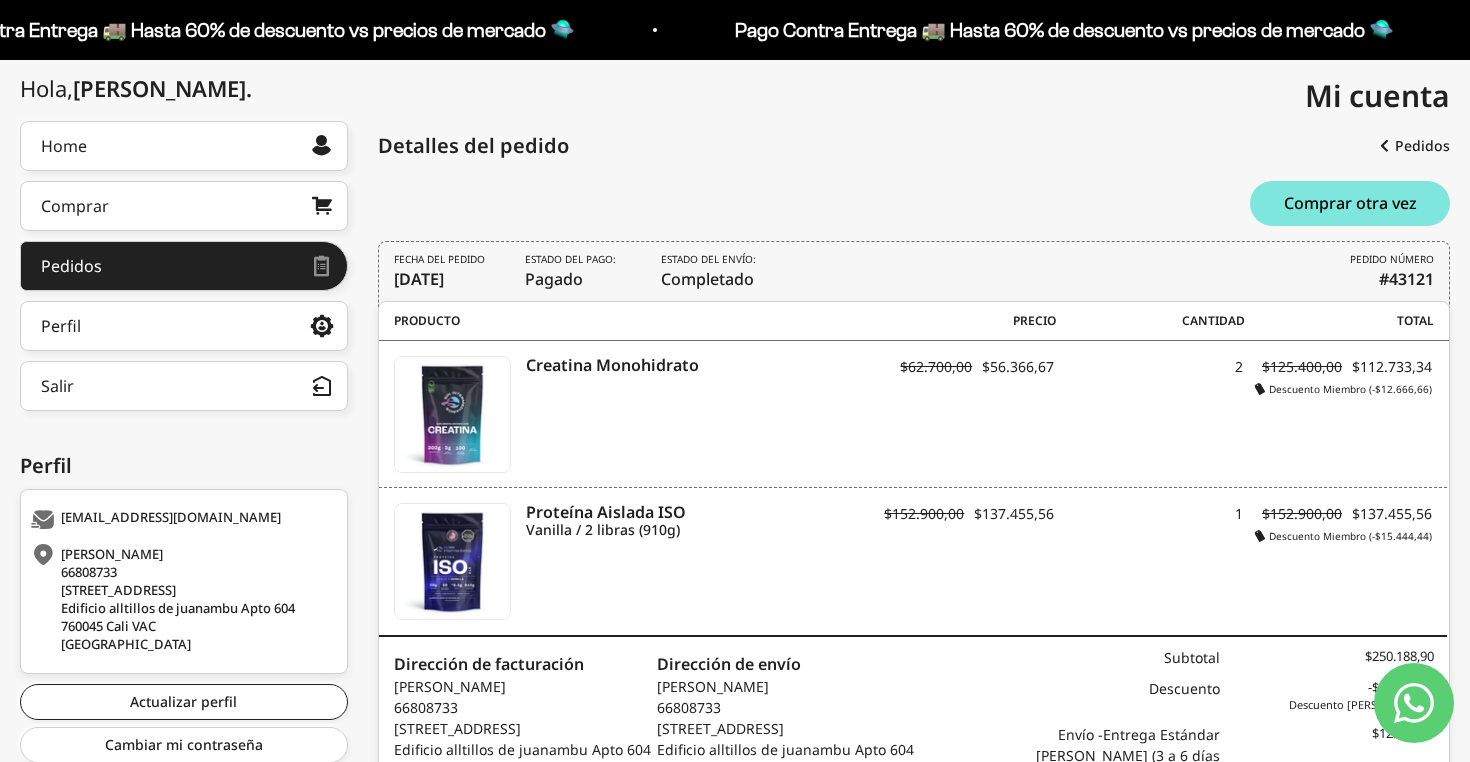 click on "Estado del envío:  Completado" at bounding box center [711, 271] 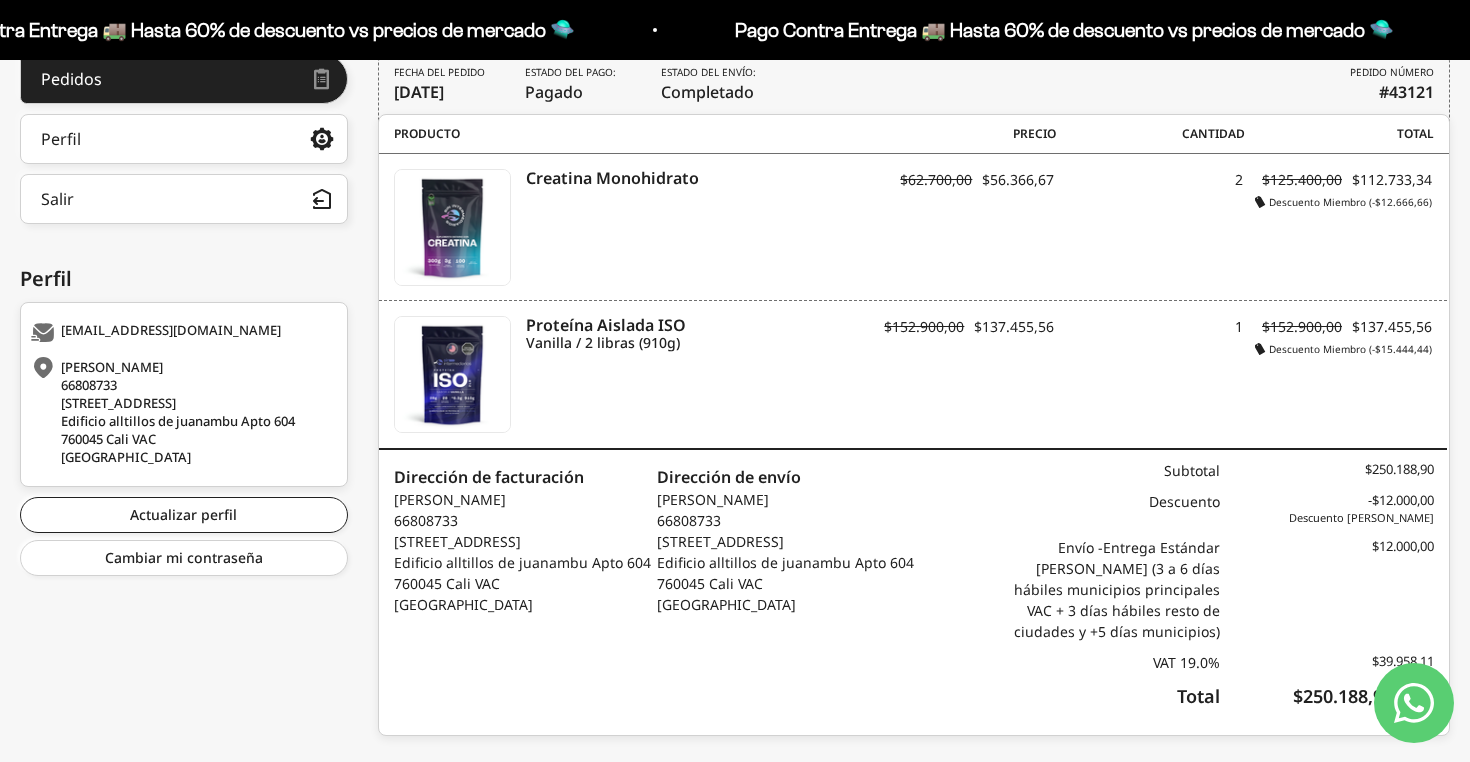 scroll, scrollTop: 448, scrollLeft: 0, axis: vertical 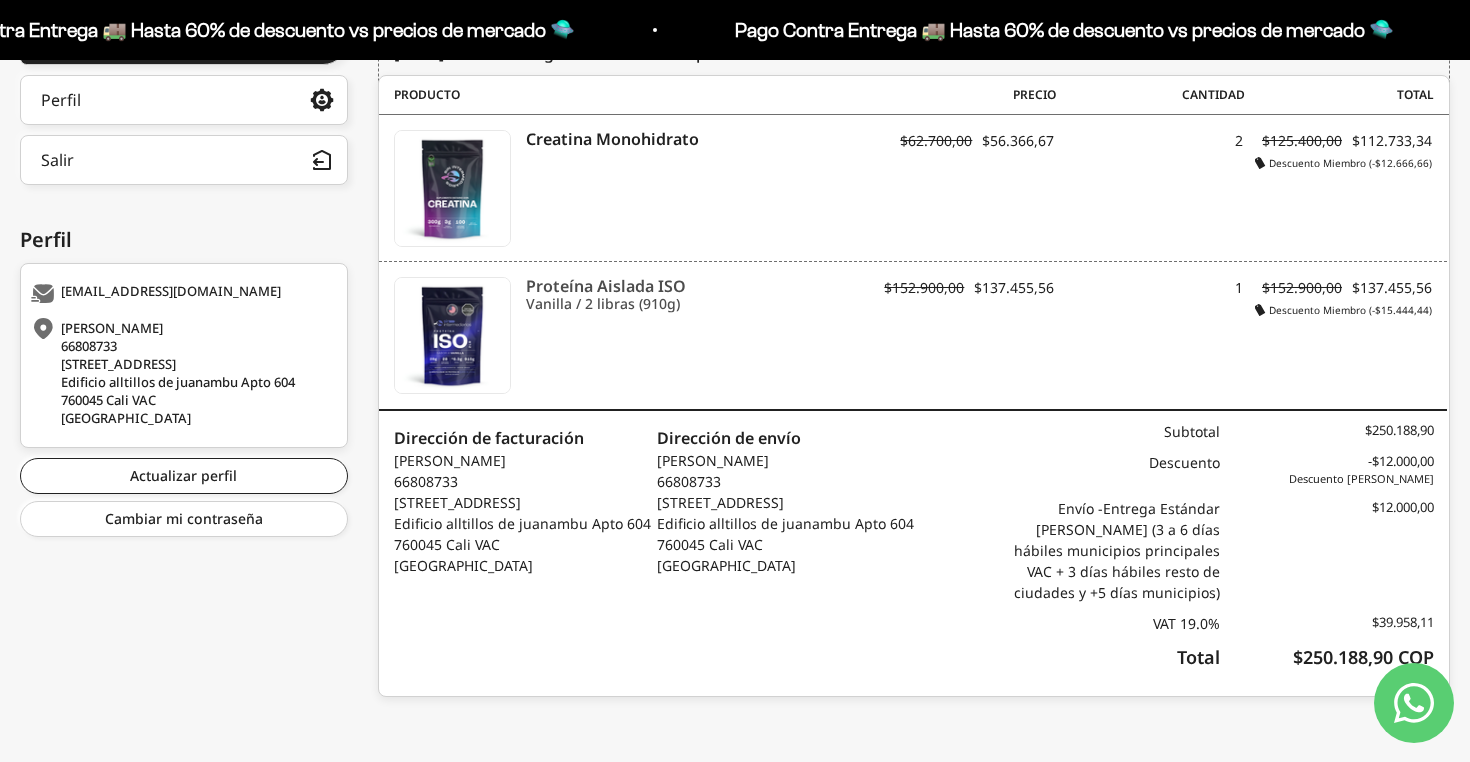 click on "Proteína Aislada ISO" at bounding box center (695, 286) 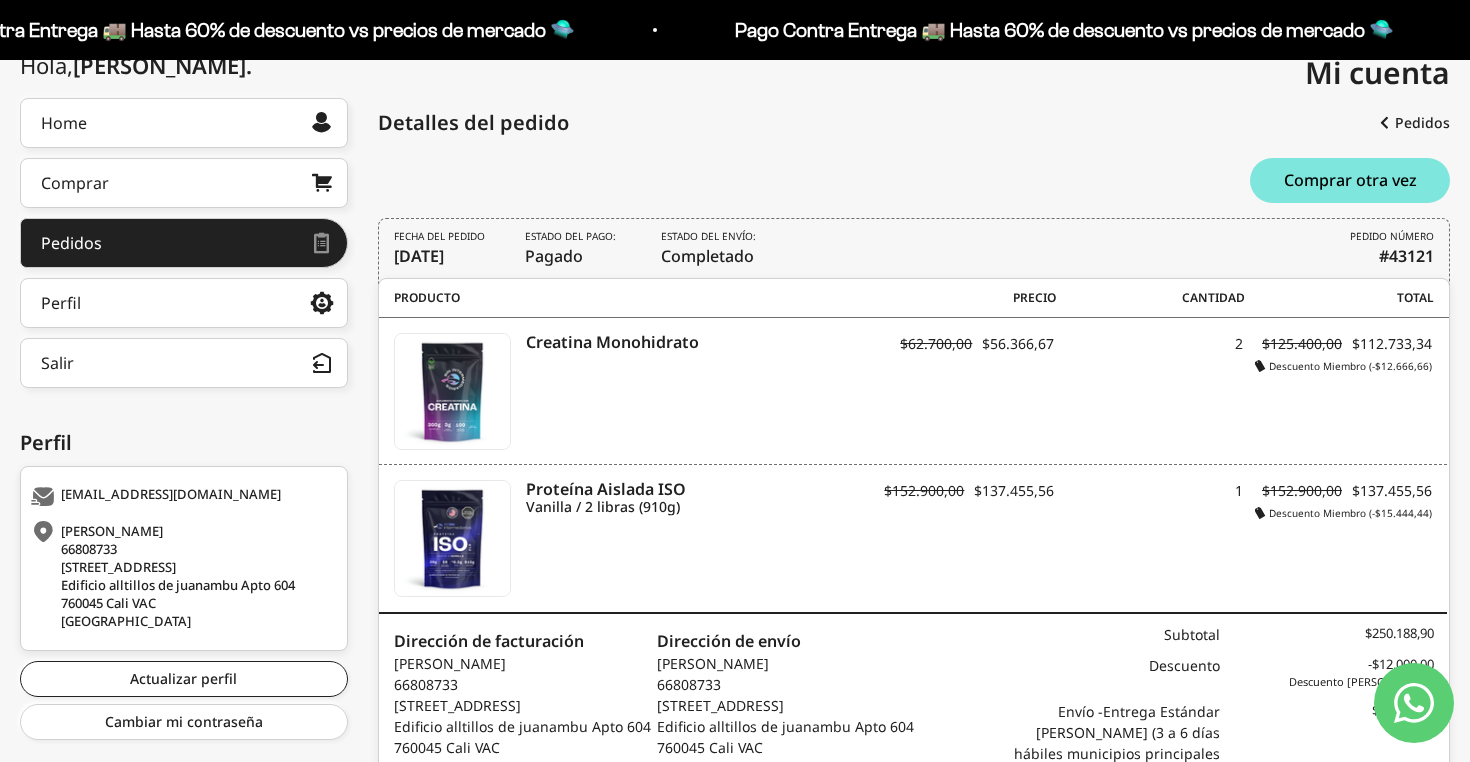 scroll, scrollTop: 233, scrollLeft: 0, axis: vertical 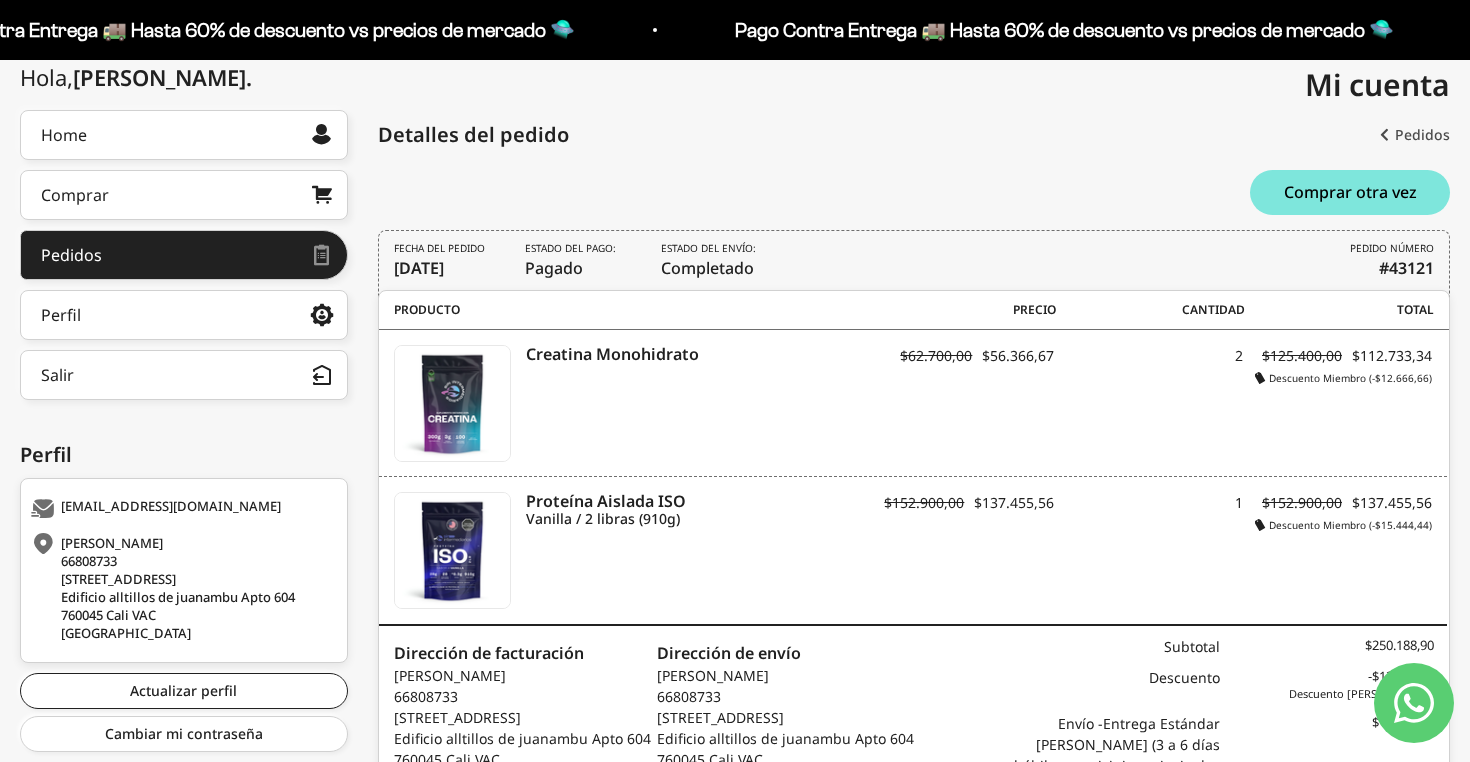 click on "Pedidos" at bounding box center [1415, 135] 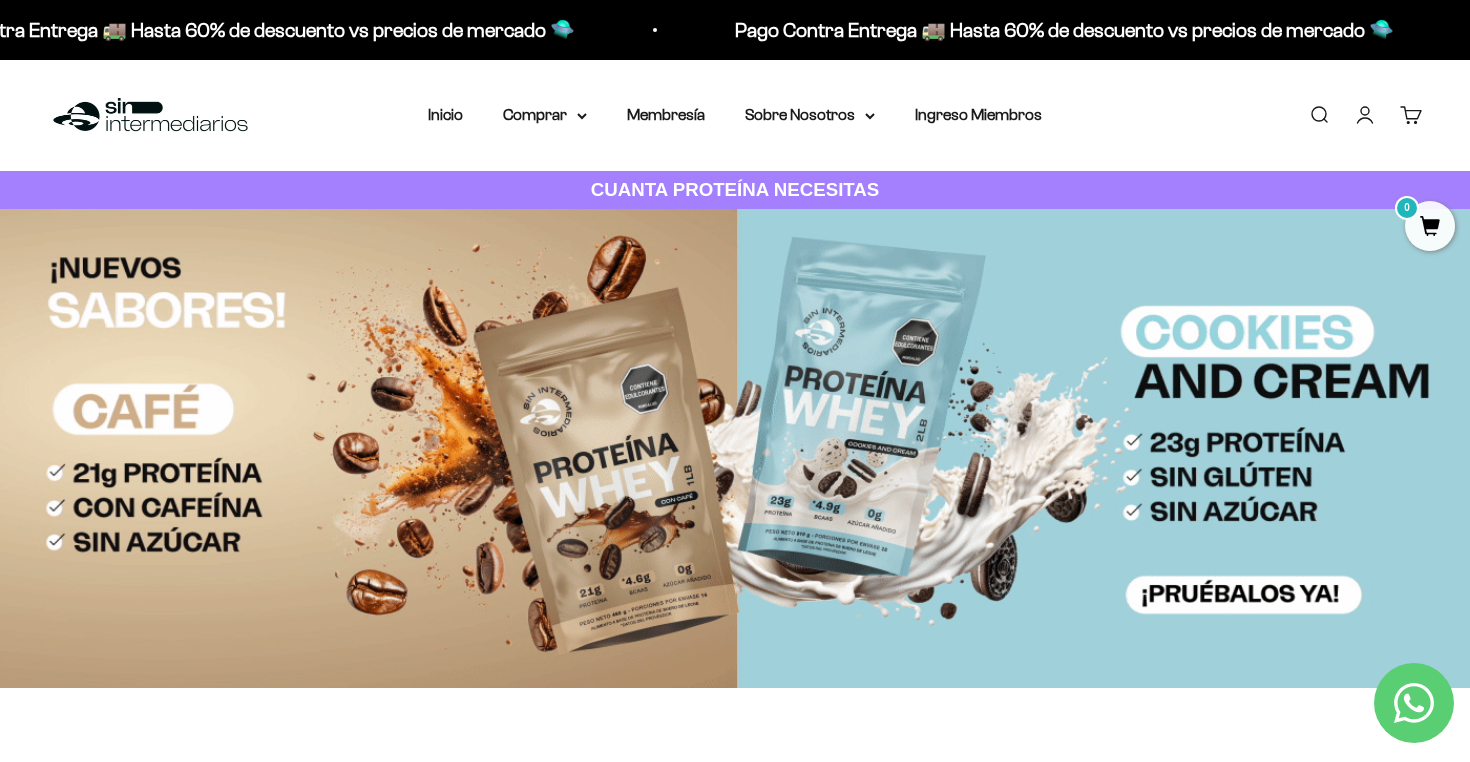 scroll, scrollTop: 0, scrollLeft: 0, axis: both 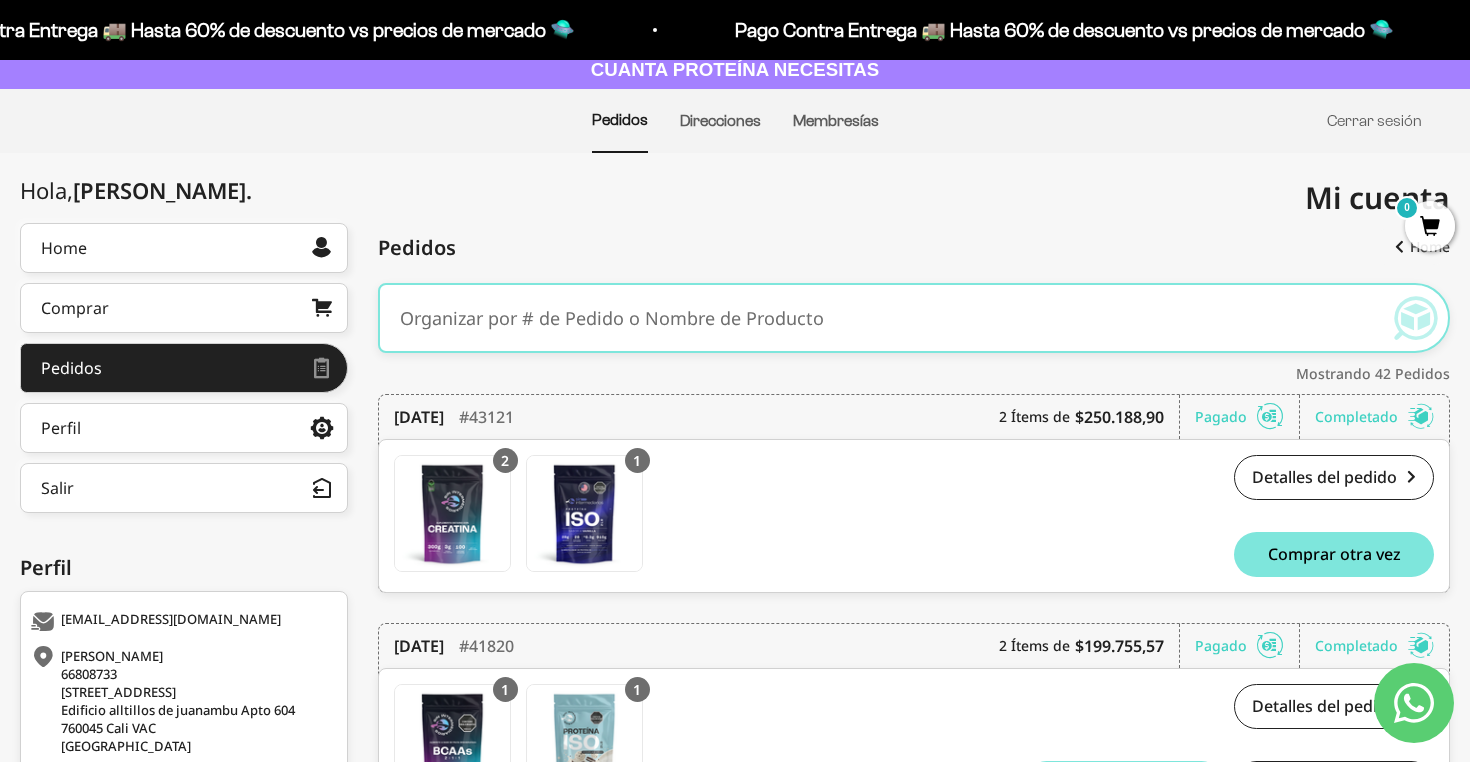 click on "Completado" at bounding box center (1374, 417) 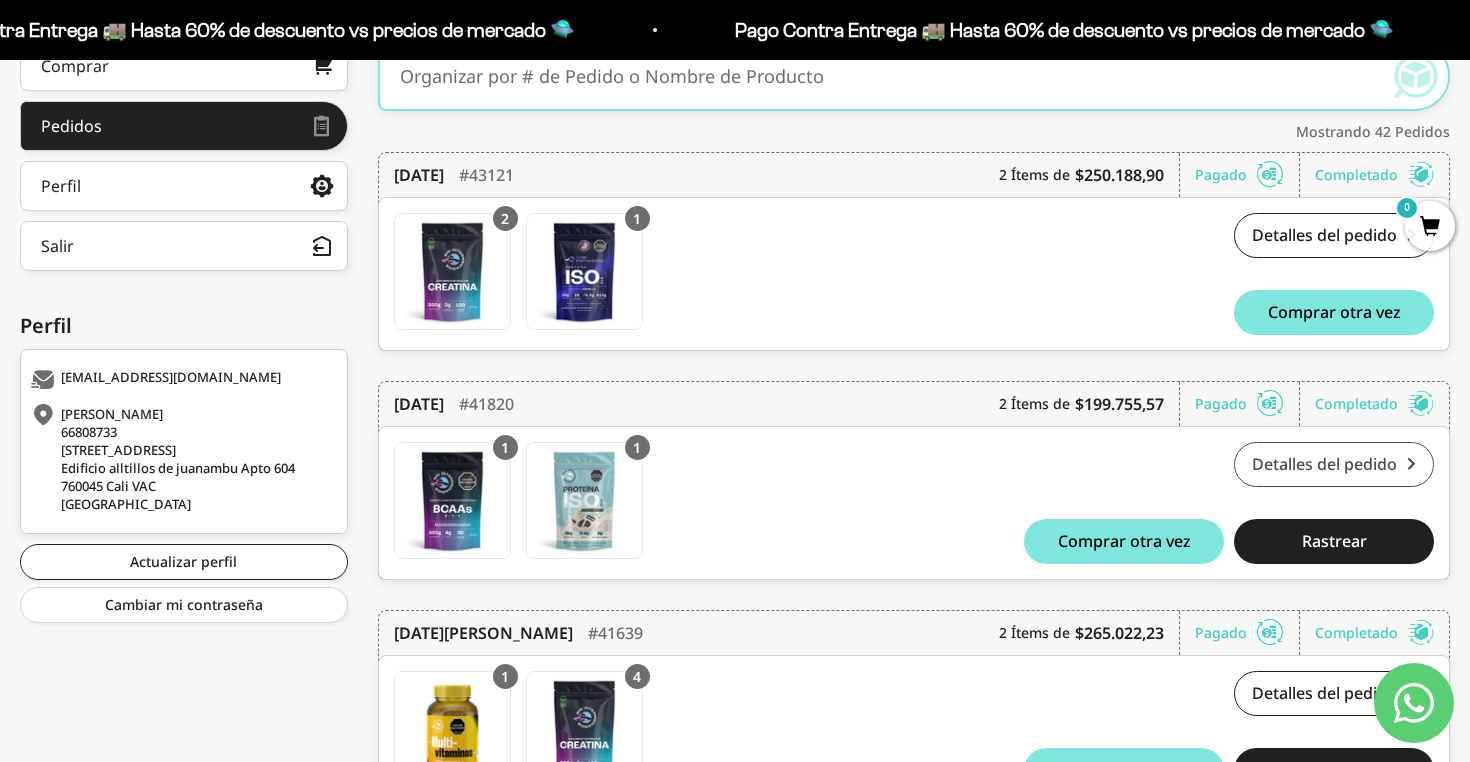 scroll, scrollTop: 390, scrollLeft: 0, axis: vertical 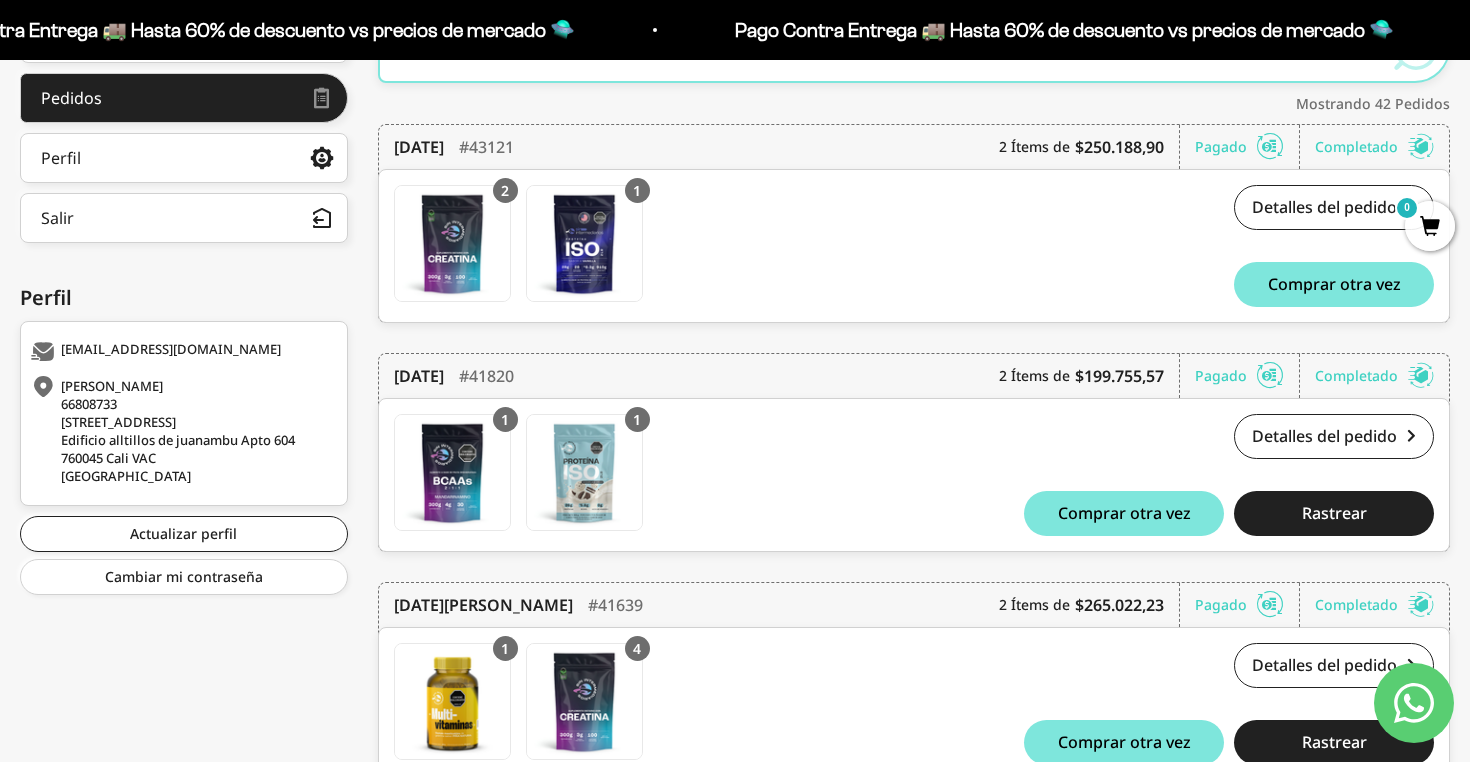 click on "Comprar otra vez" at bounding box center (1178, 284) 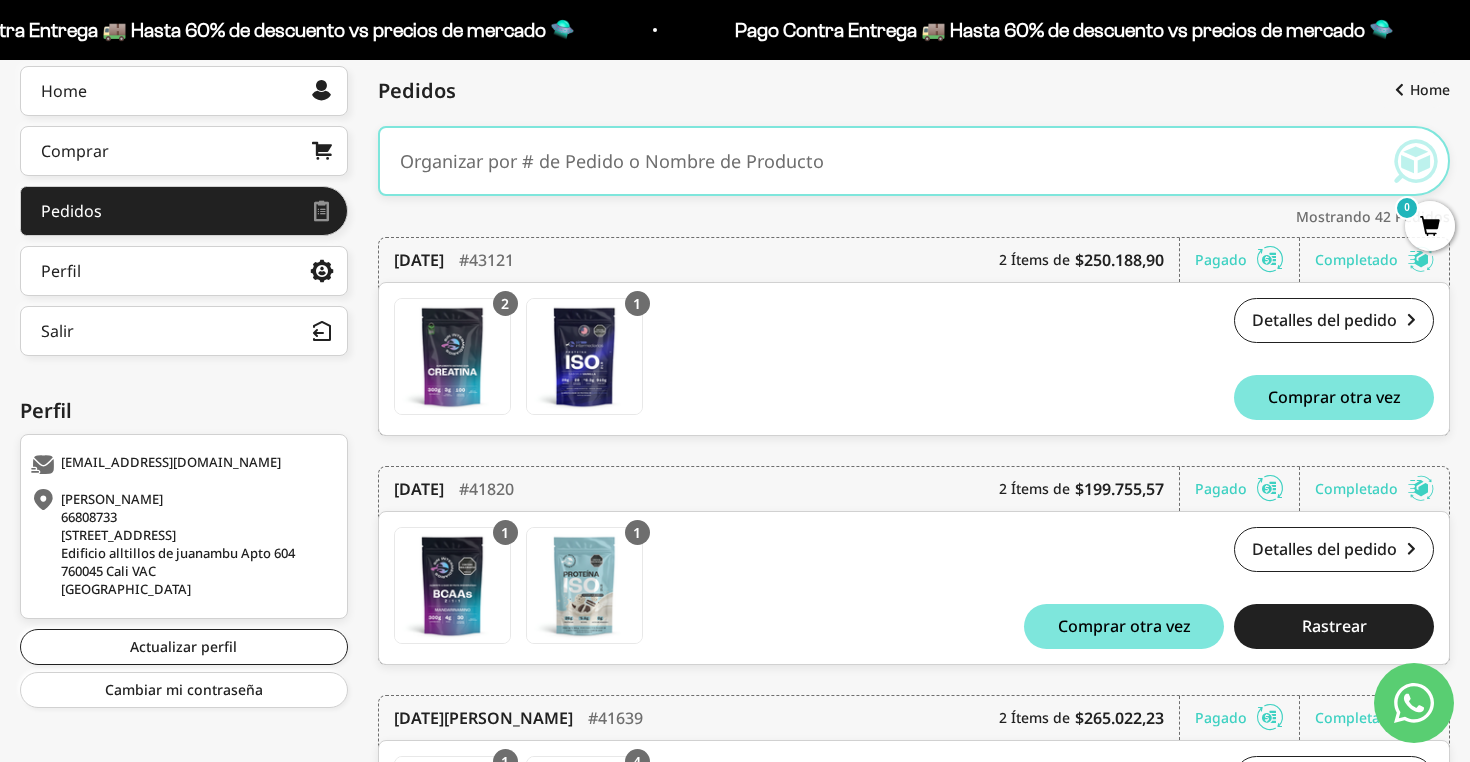 scroll, scrollTop: 267, scrollLeft: 0, axis: vertical 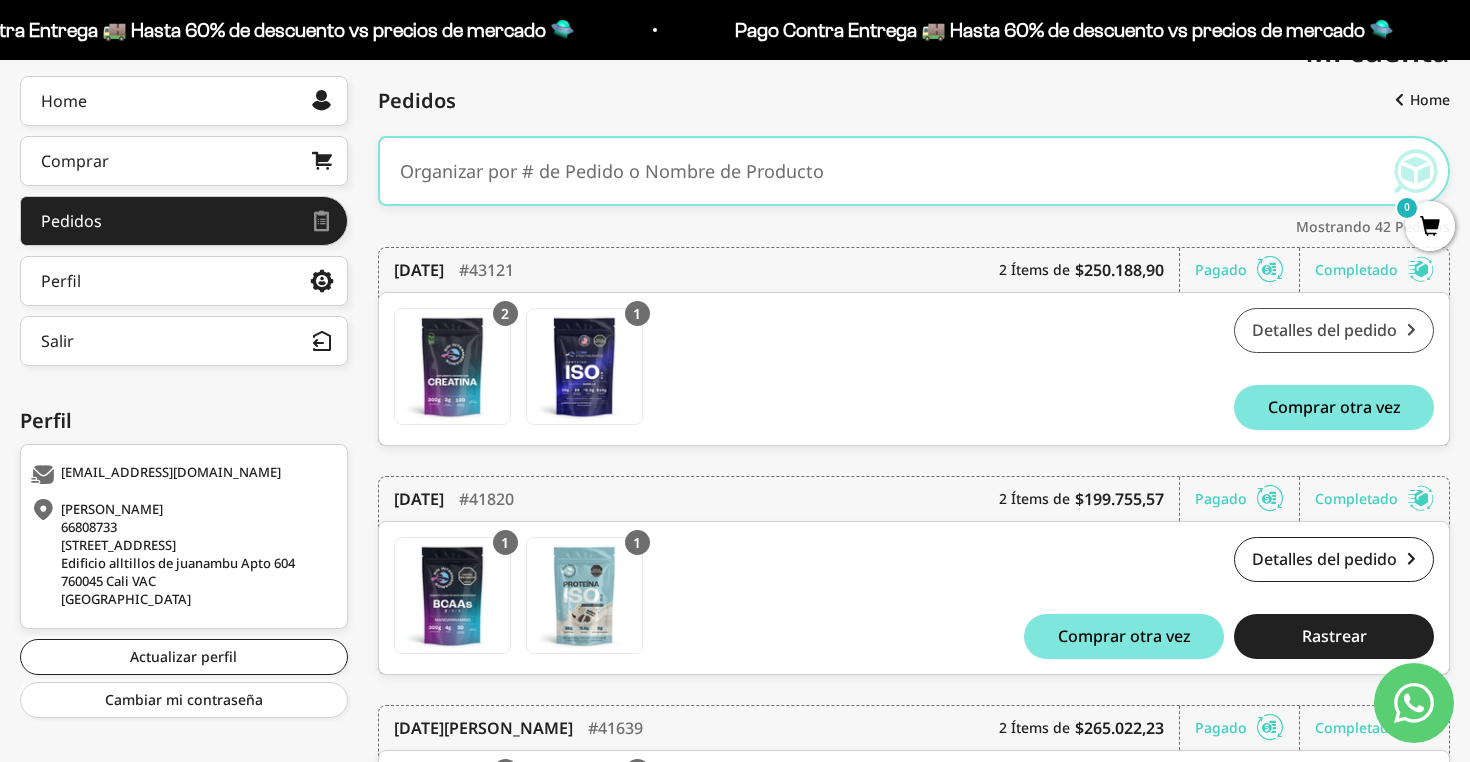 click on "Detalles del pedido" at bounding box center (1334, 330) 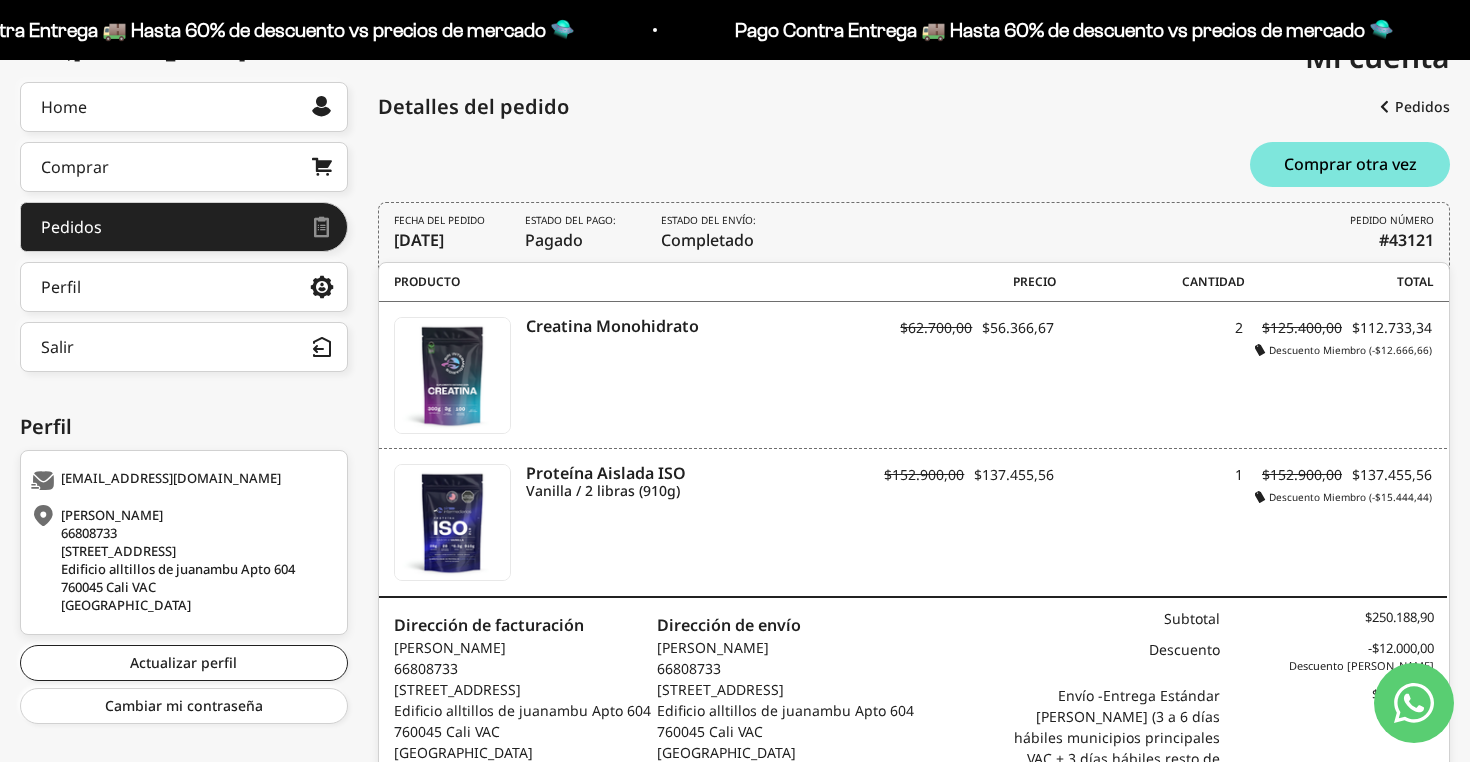 scroll, scrollTop: 258, scrollLeft: 0, axis: vertical 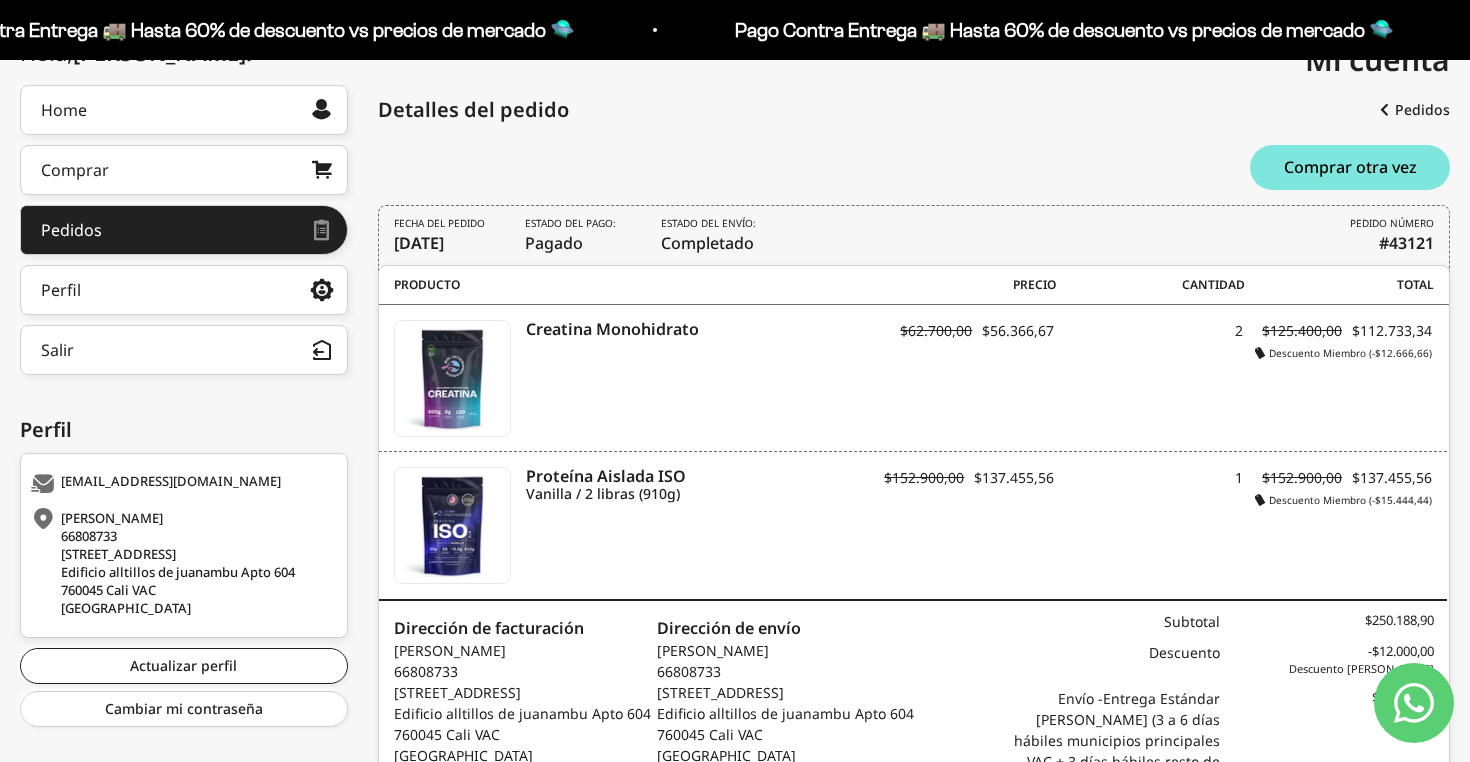 click on "Estado del envío:  Completado" at bounding box center (711, 235) 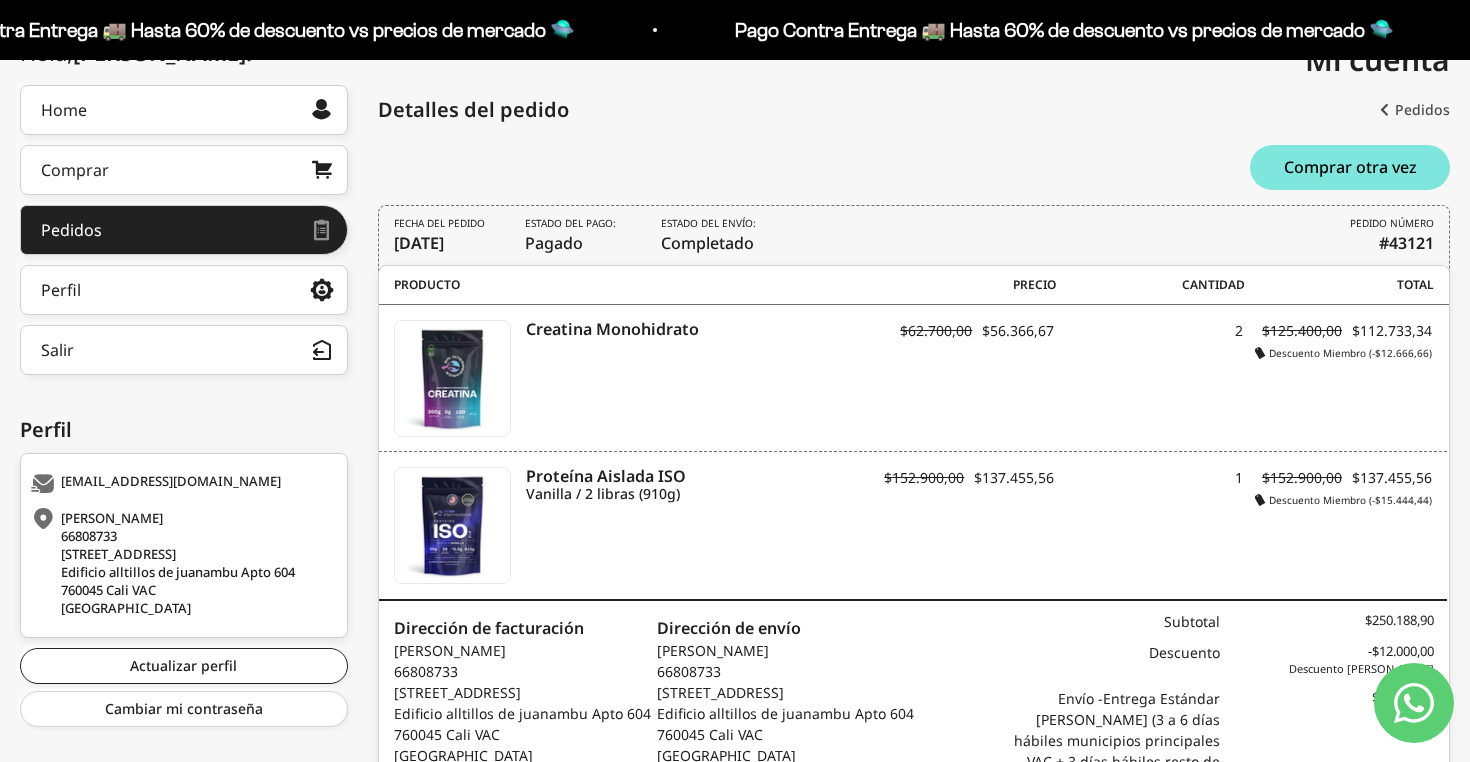 click on "Pedidos" at bounding box center (1415, 110) 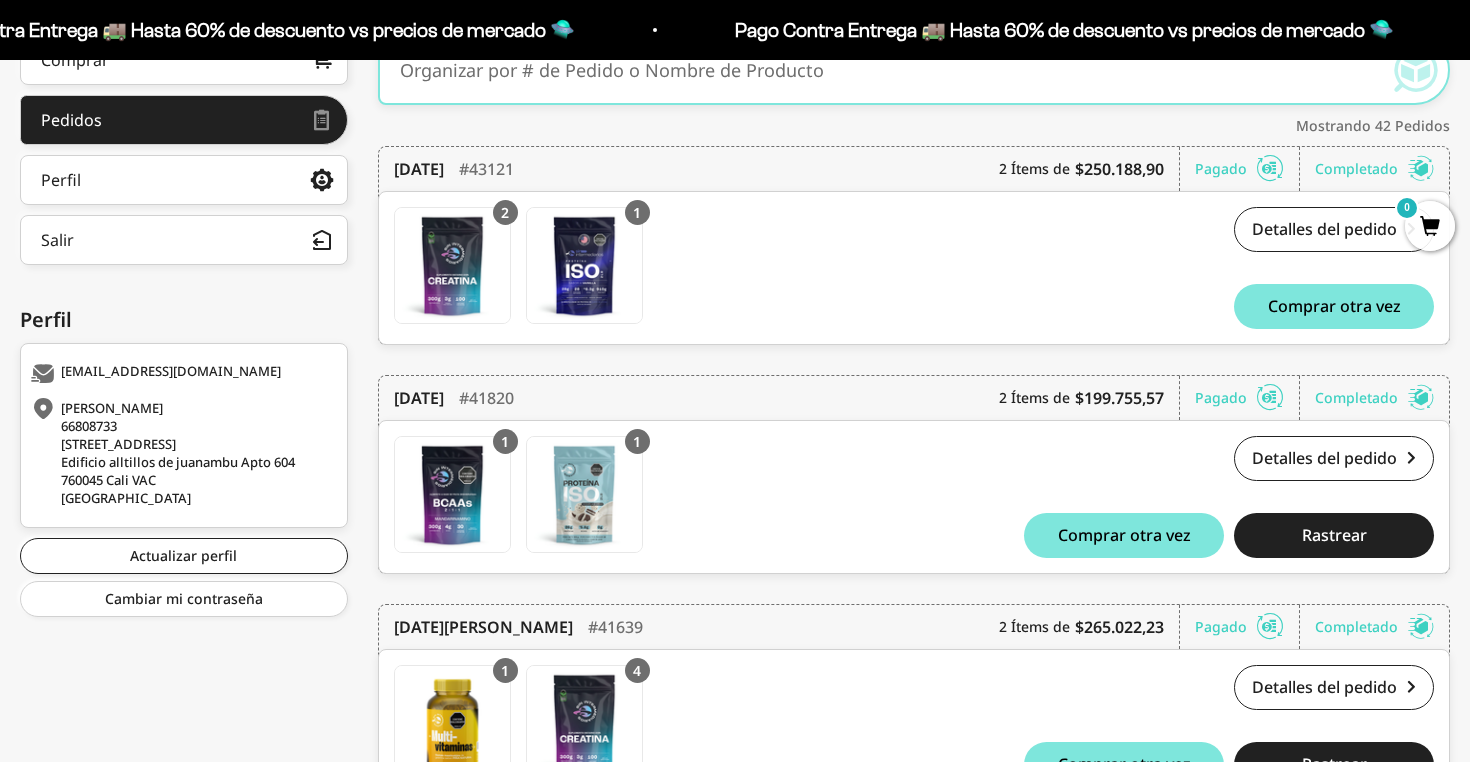 scroll, scrollTop: 394, scrollLeft: 0, axis: vertical 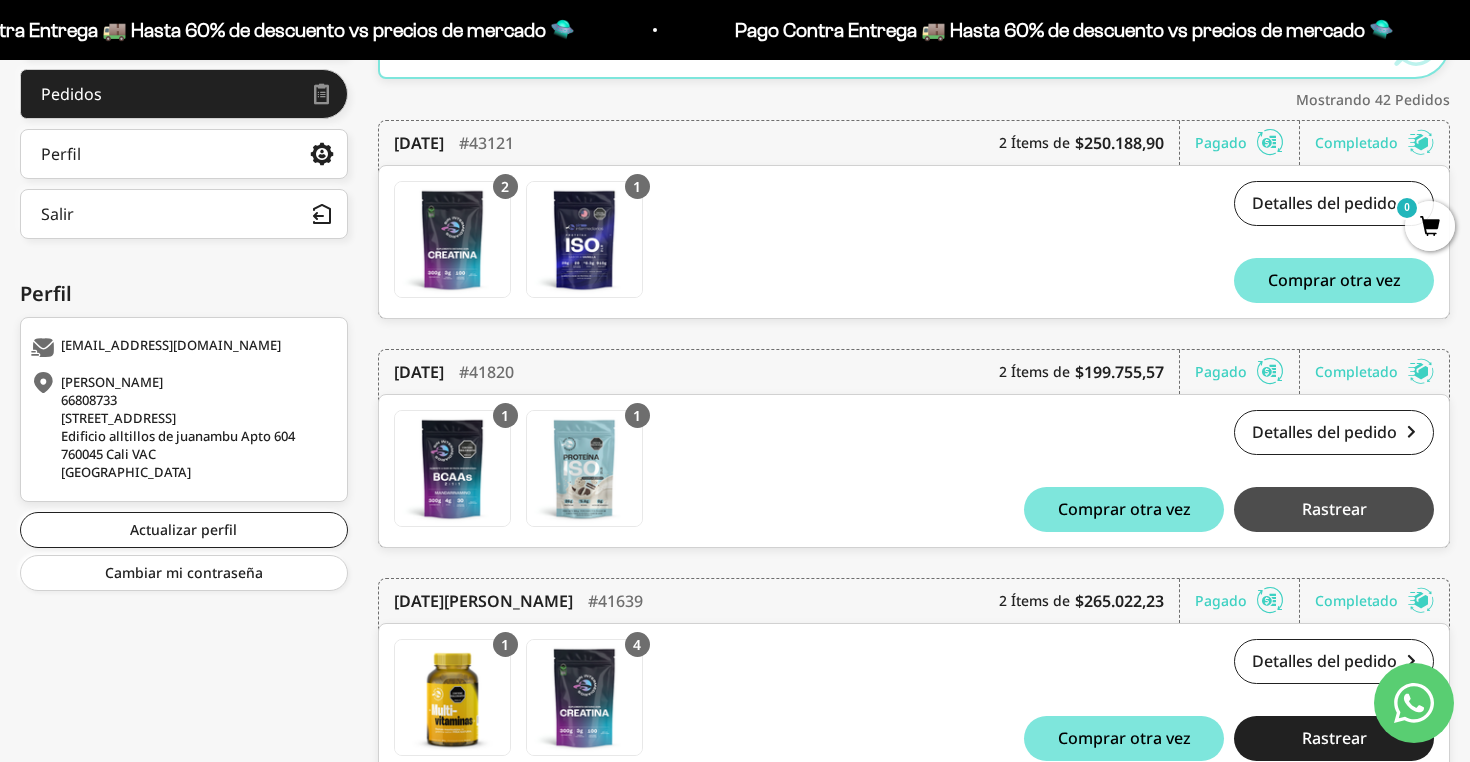 click on "Rastrear" at bounding box center (1334, 509) 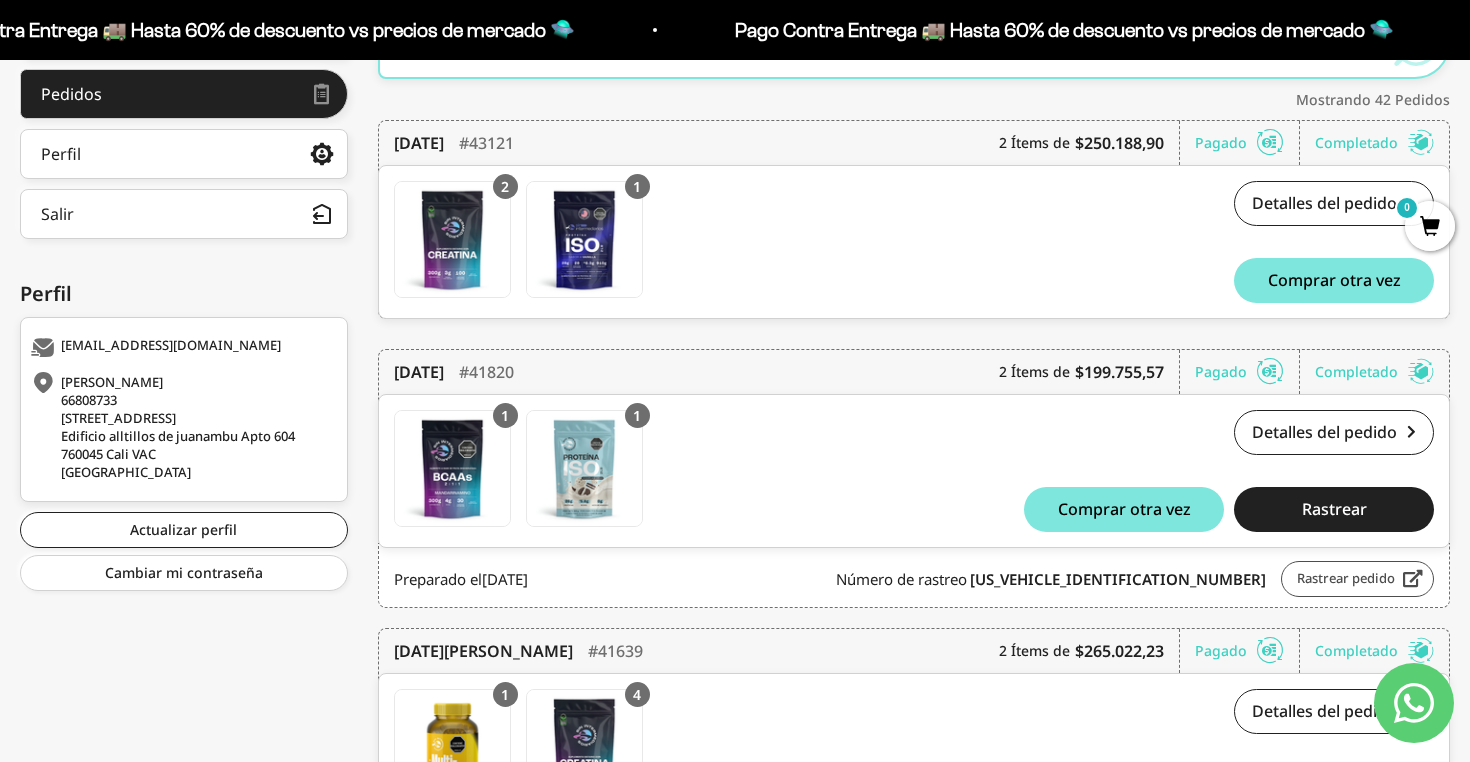 click on "Rastrear pedido" at bounding box center (1357, 579) 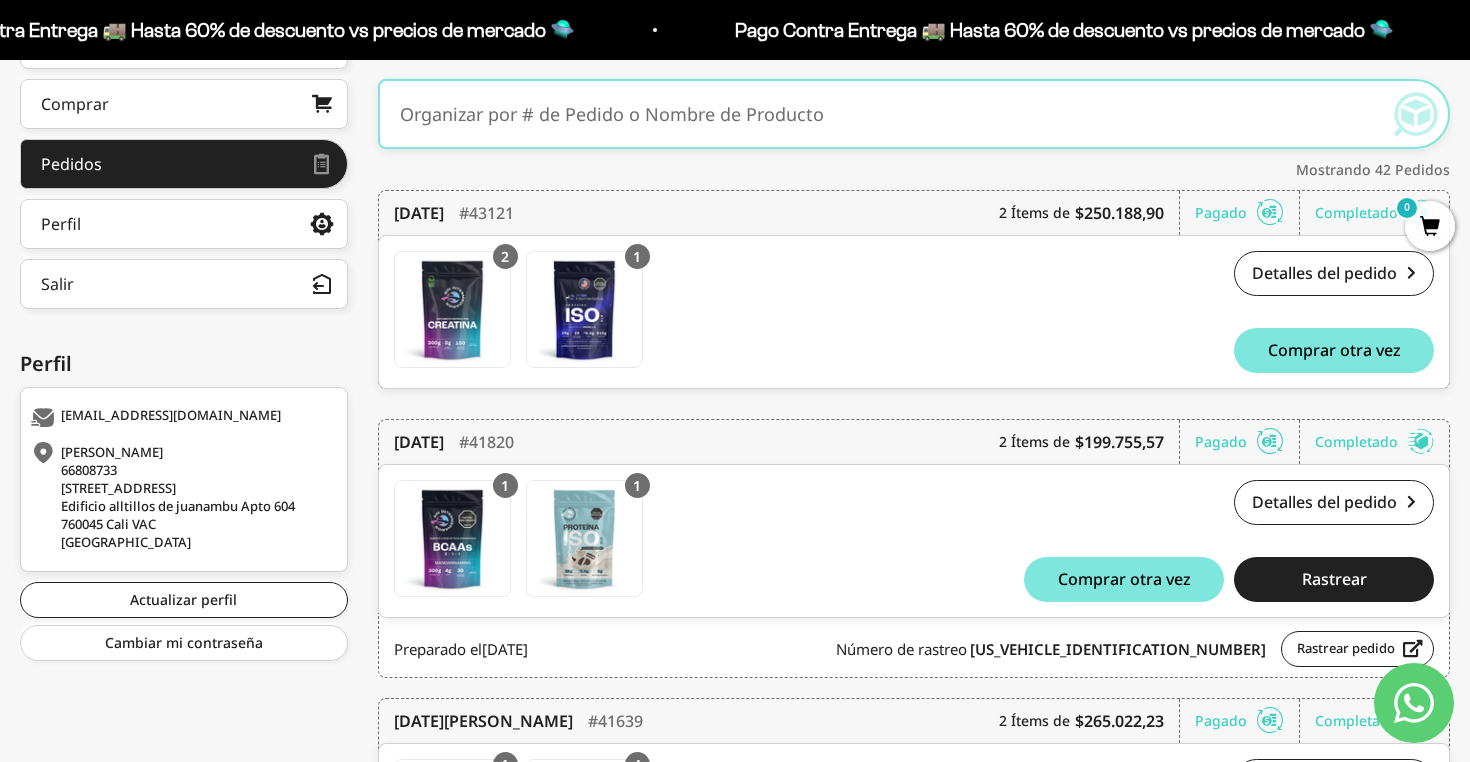 scroll, scrollTop: 310, scrollLeft: 0, axis: vertical 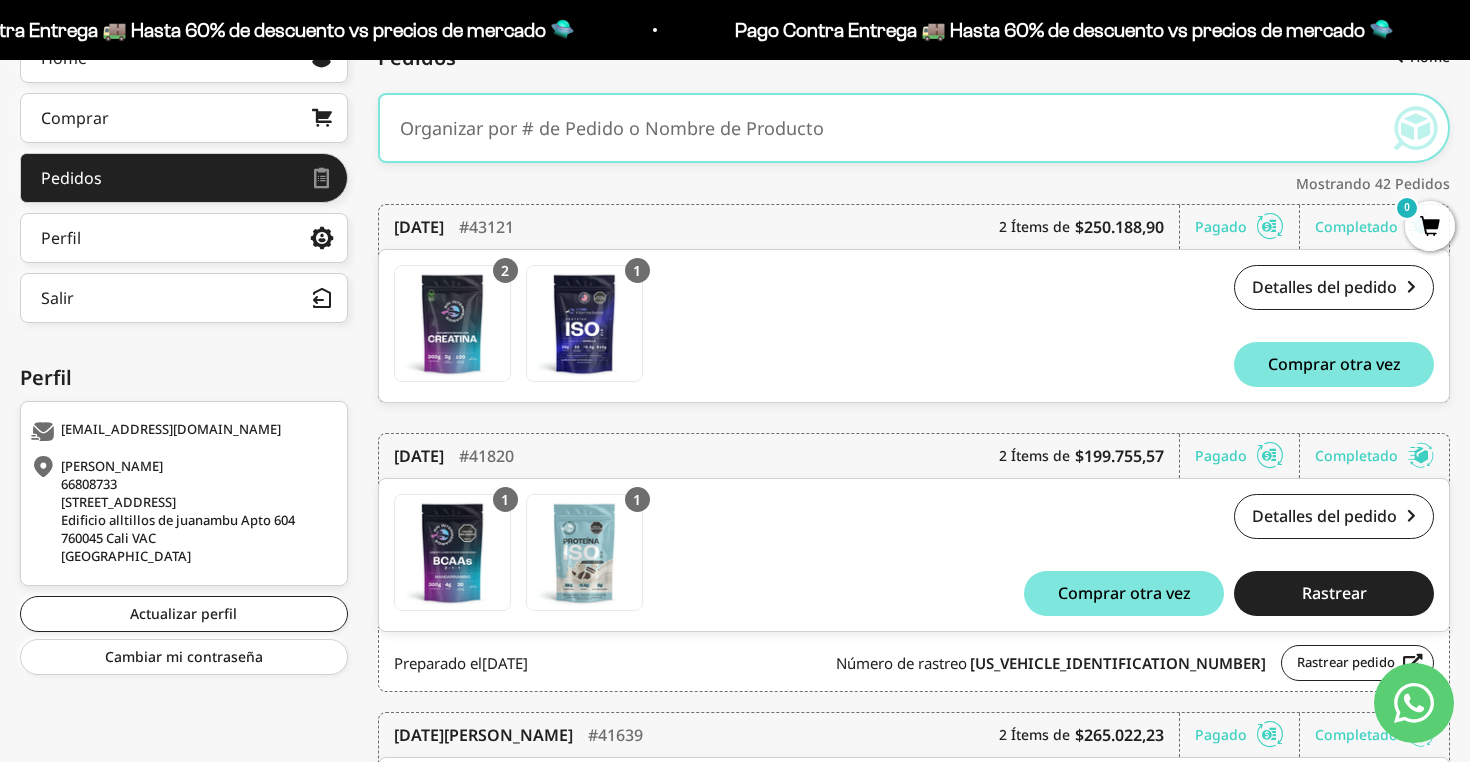 click on "Pagado" at bounding box center [1247, 227] 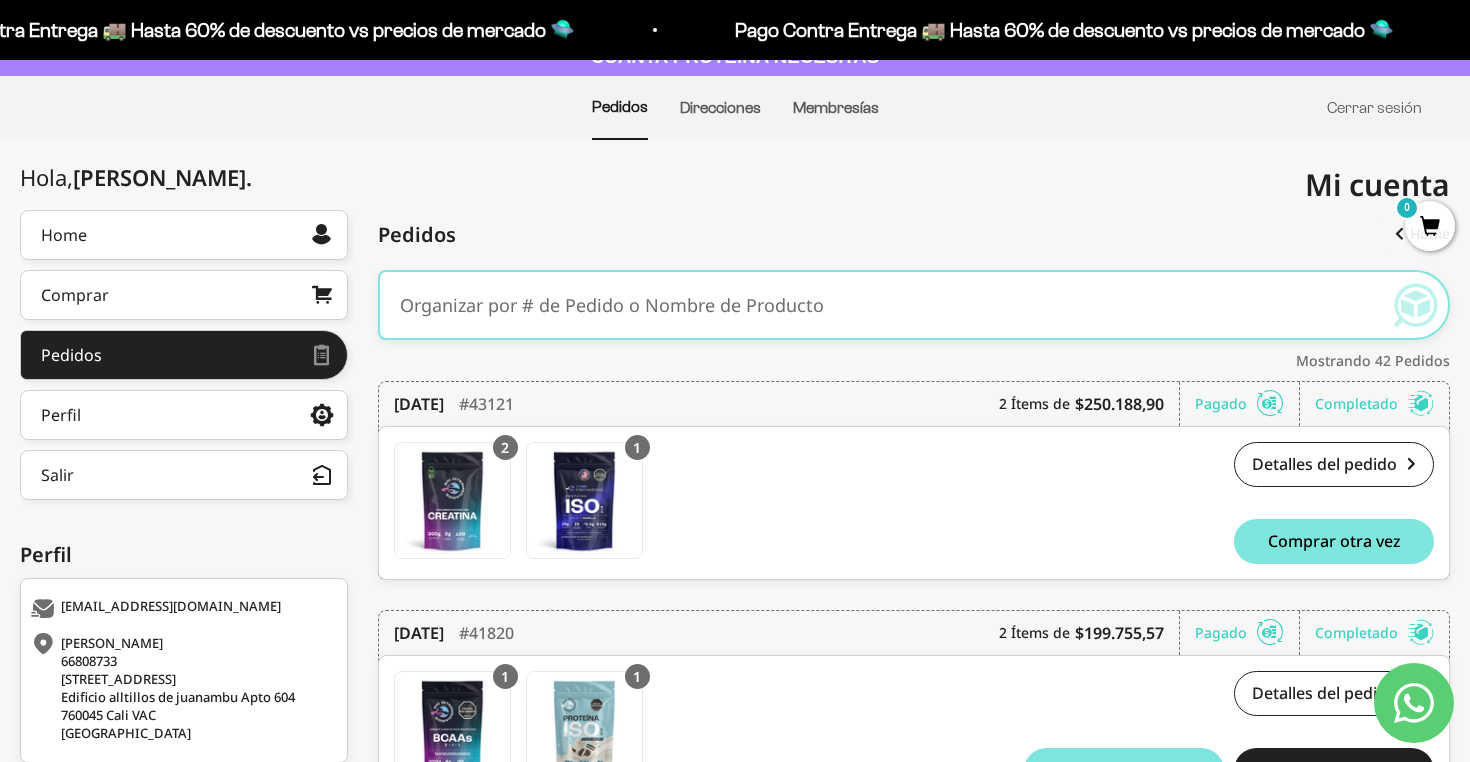scroll, scrollTop: 114, scrollLeft: 0, axis: vertical 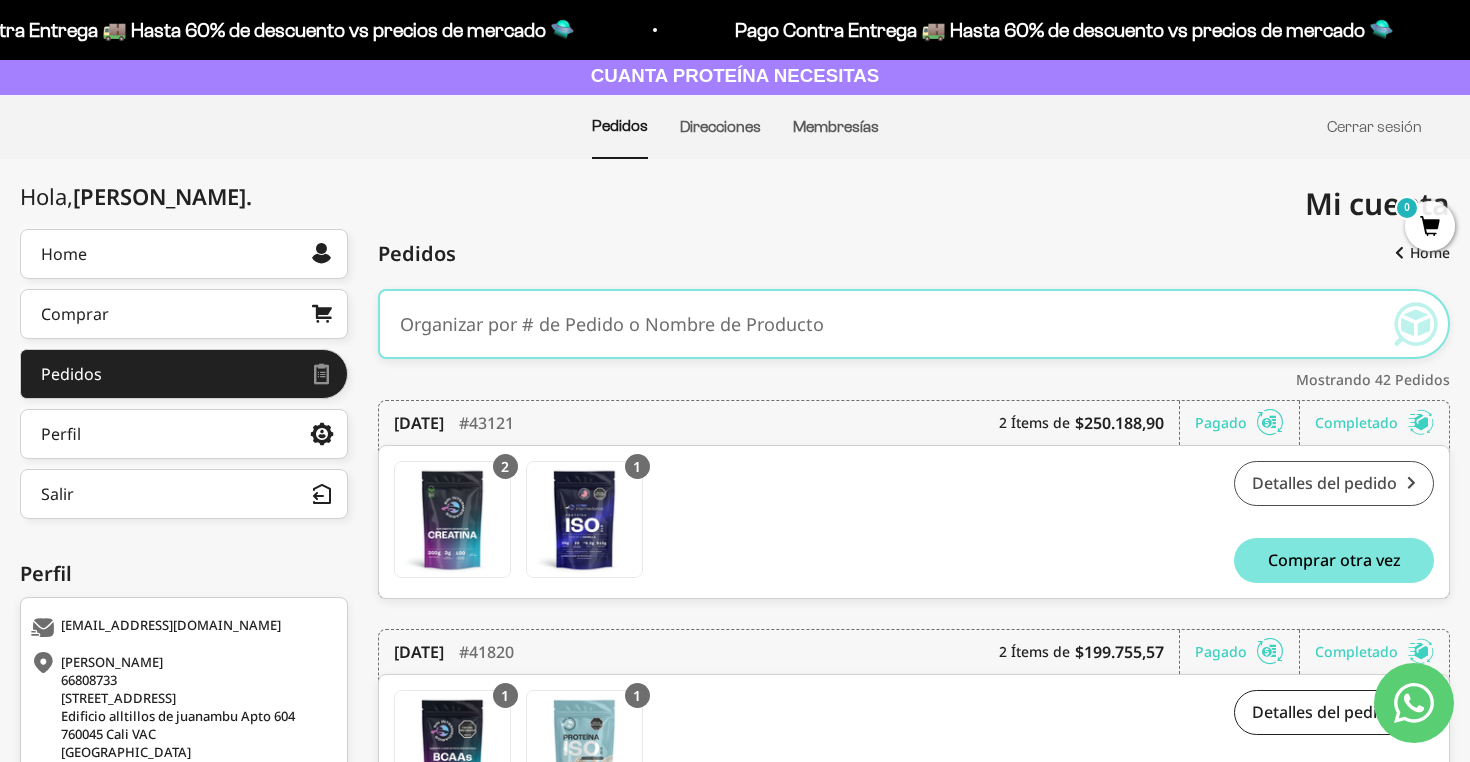 click on "Detalles del pedido" at bounding box center (1334, 483) 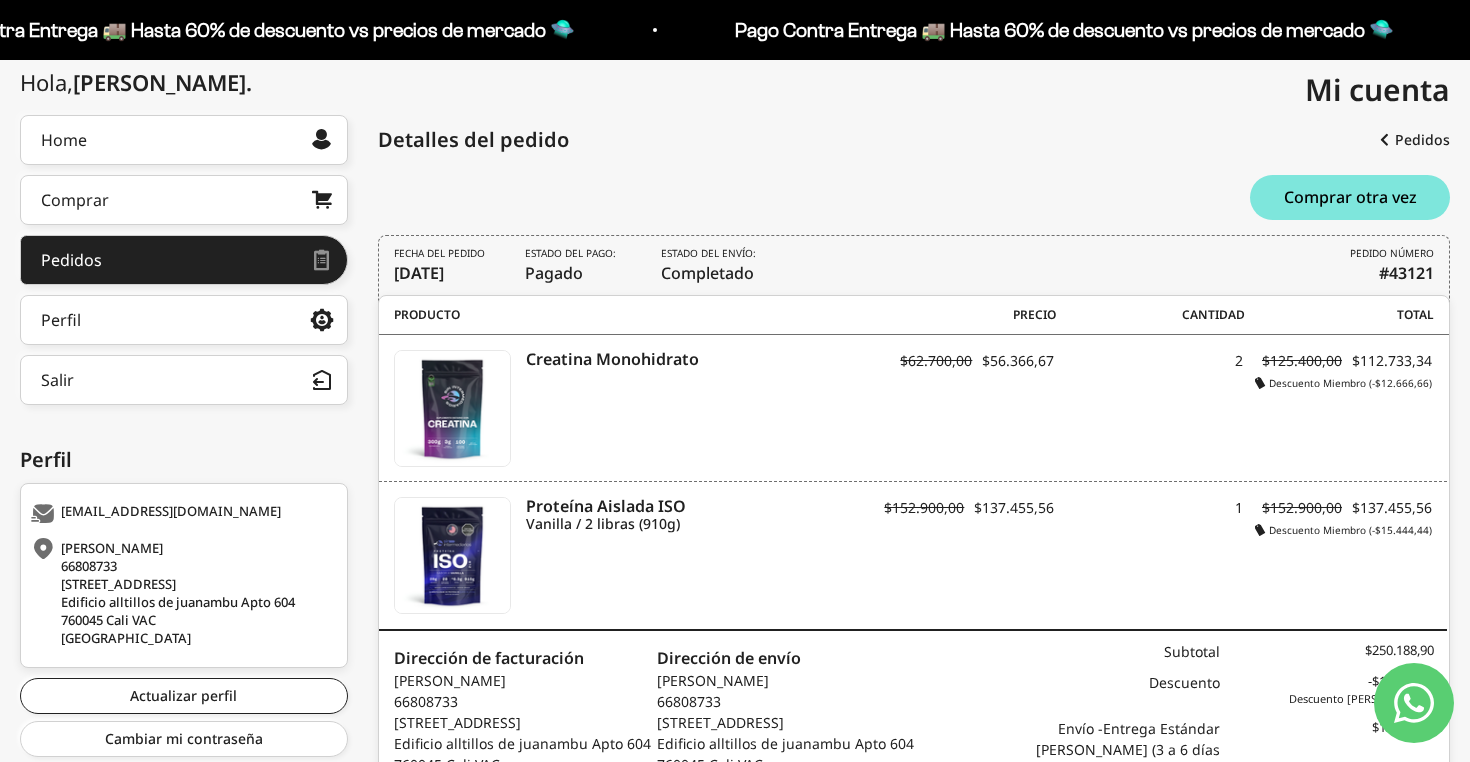scroll, scrollTop: 0, scrollLeft: 0, axis: both 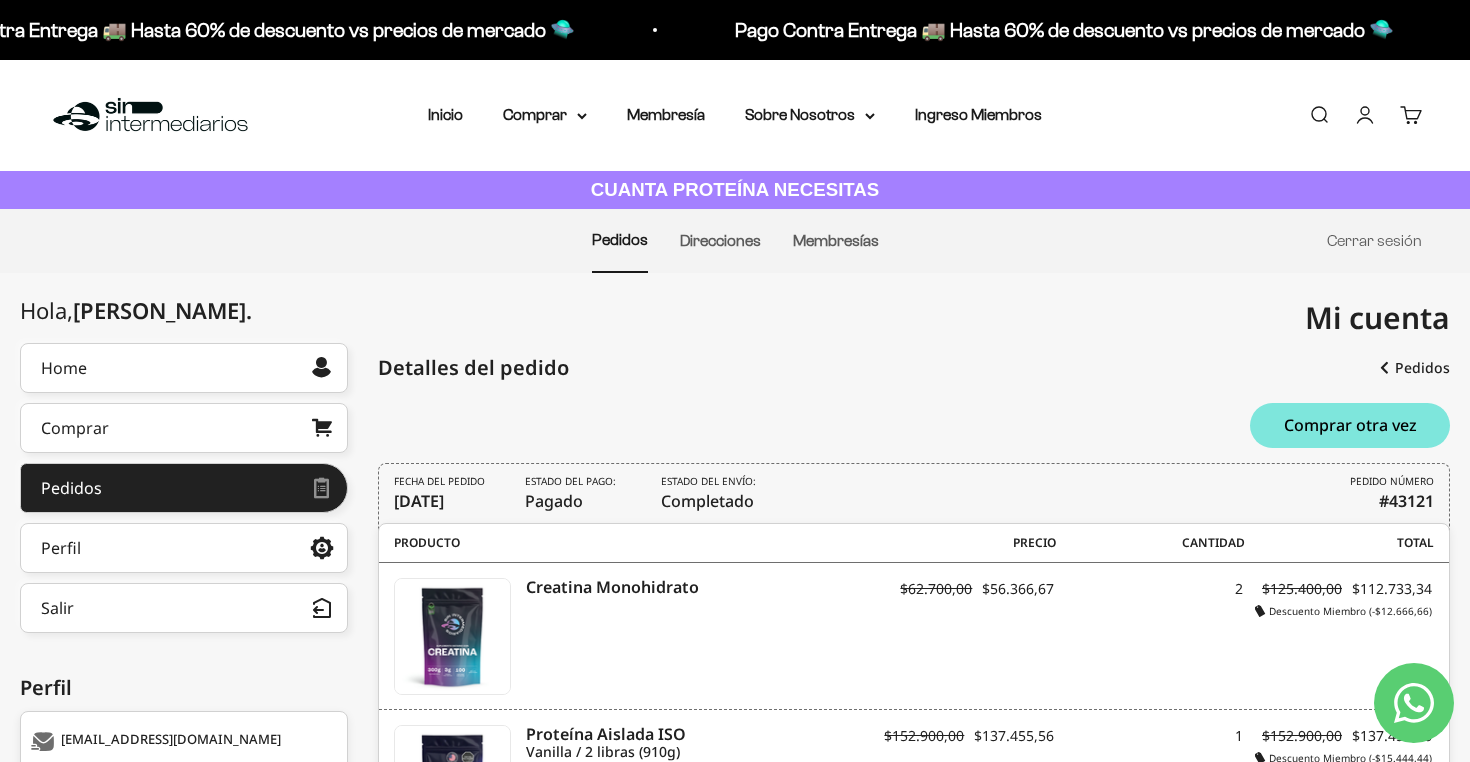 click at bounding box center (150, 115) 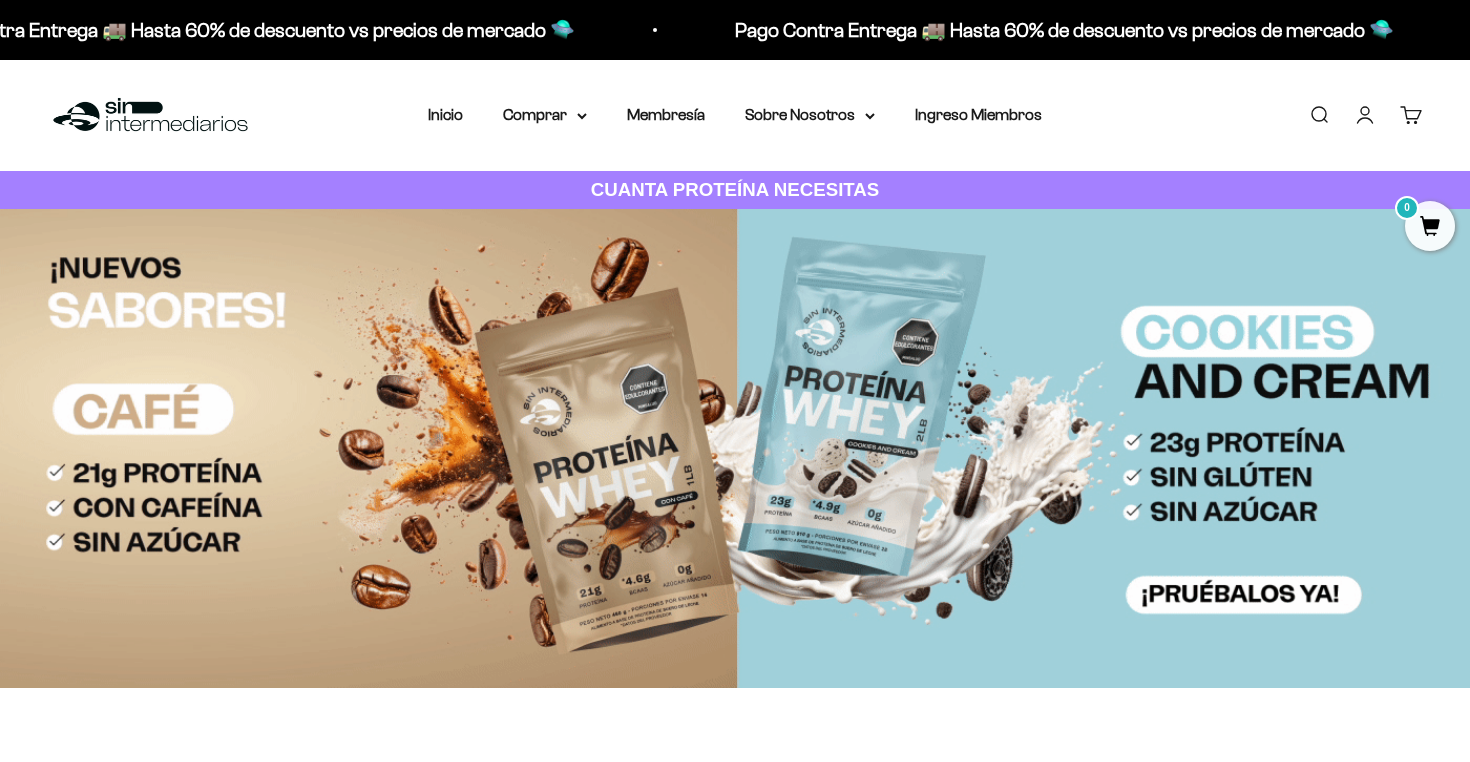scroll, scrollTop: 0, scrollLeft: 0, axis: both 